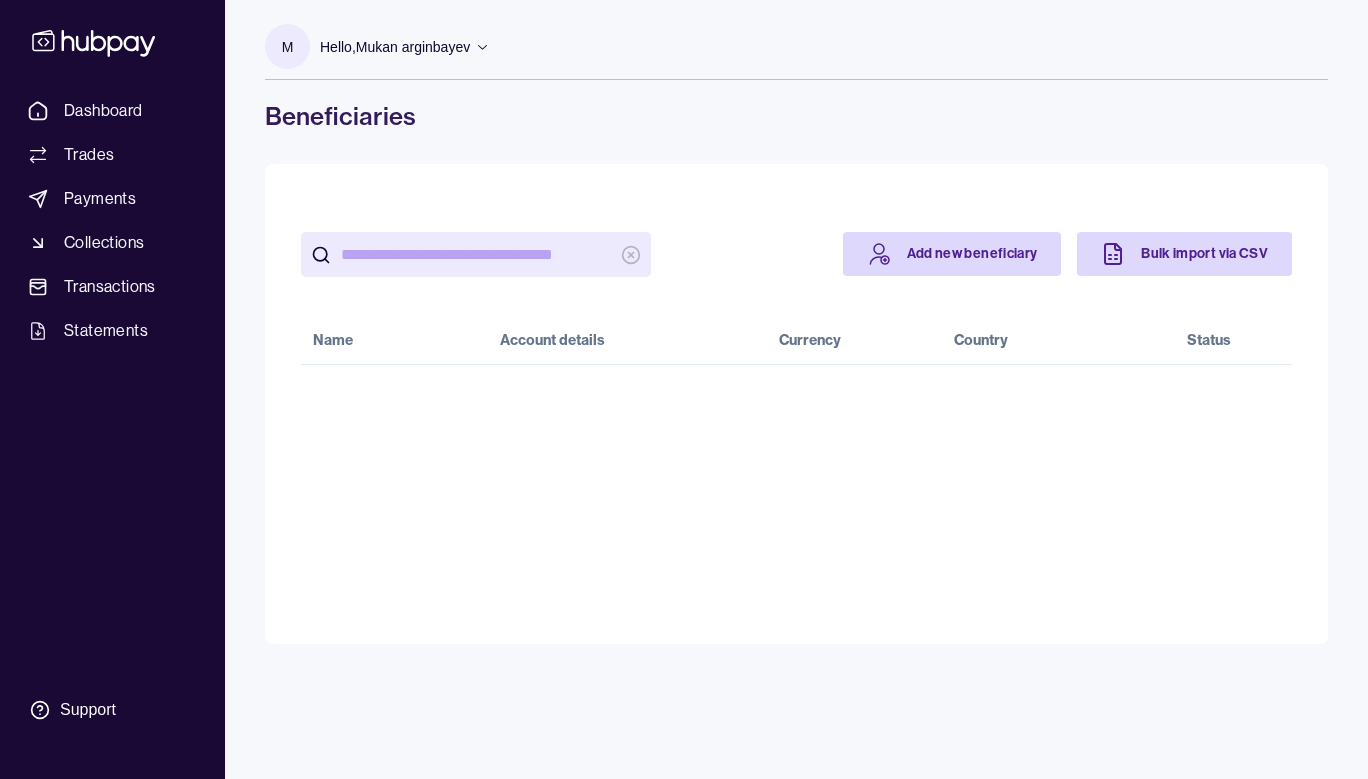 scroll, scrollTop: 0, scrollLeft: 0, axis: both 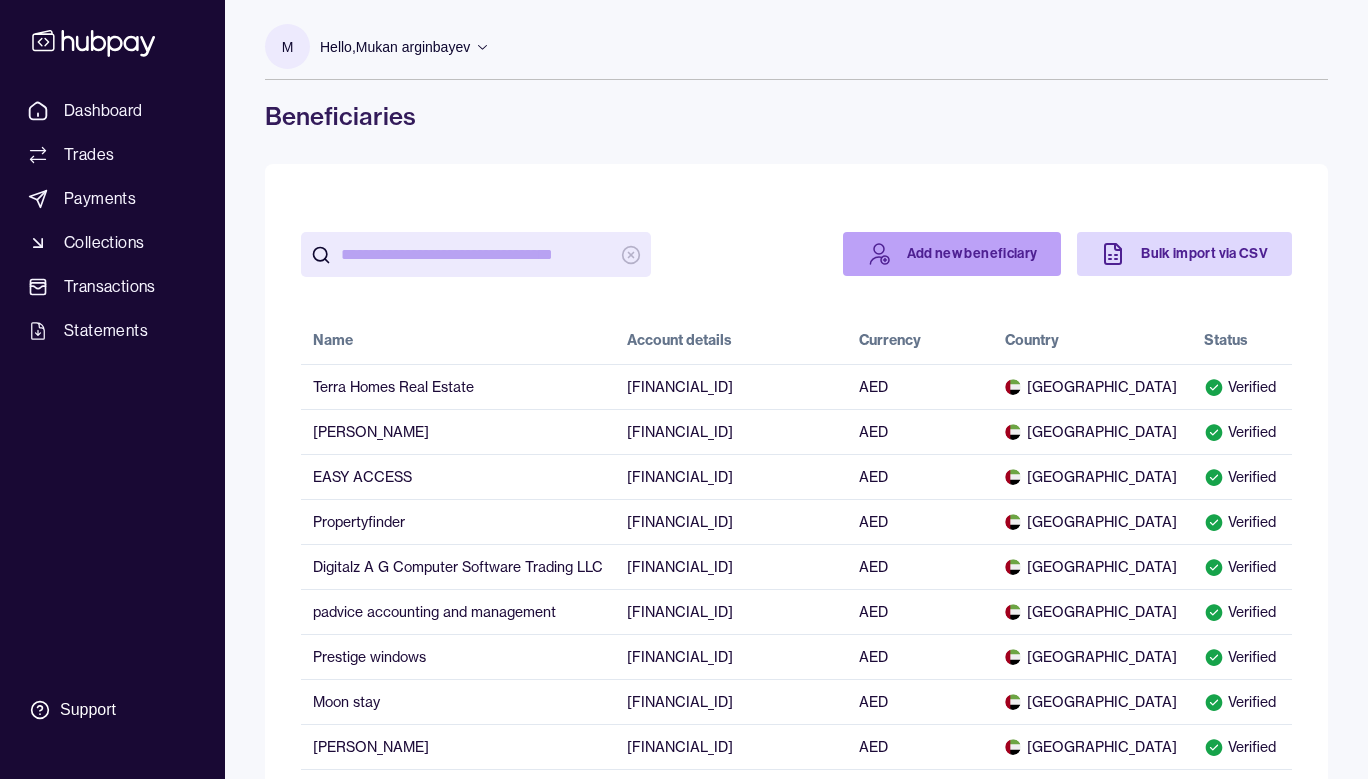 click on "Add new beneficiary" at bounding box center (952, 254) 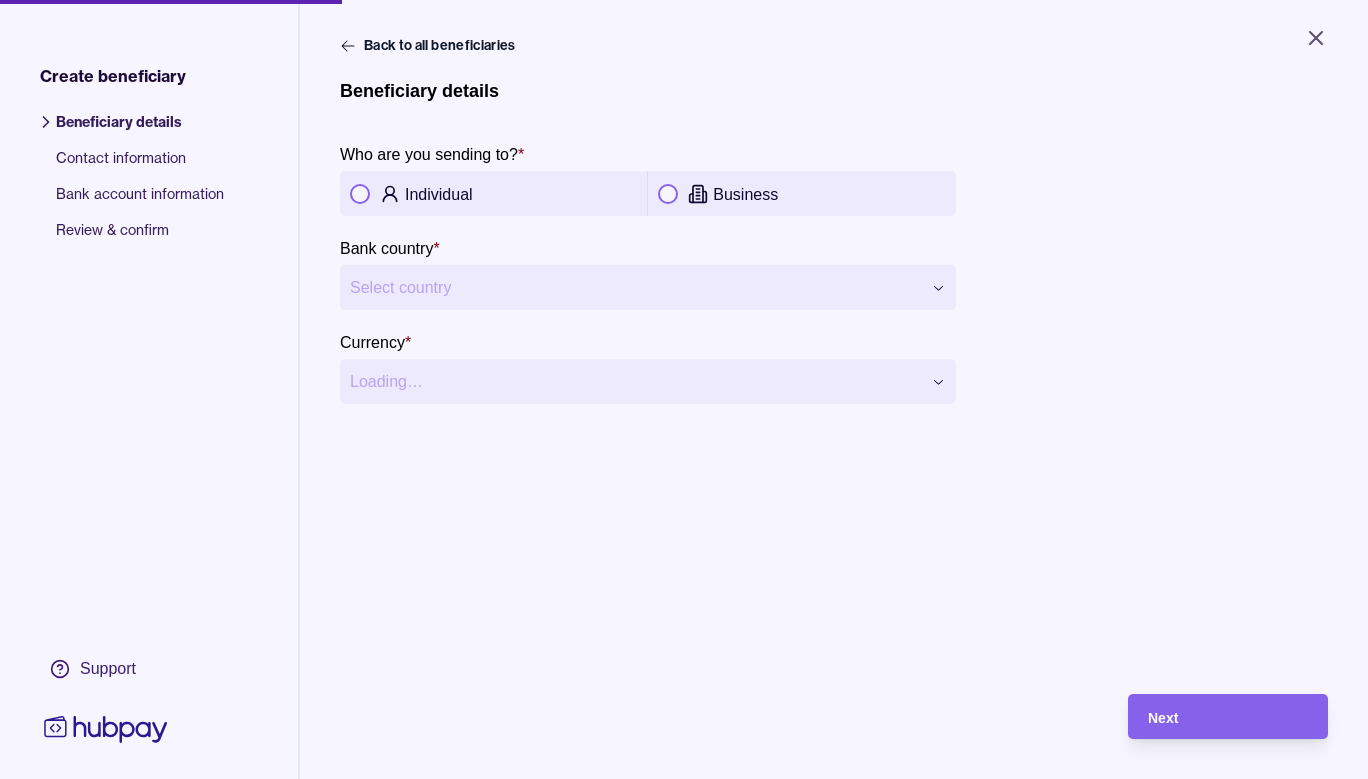 click at bounding box center (360, 194) 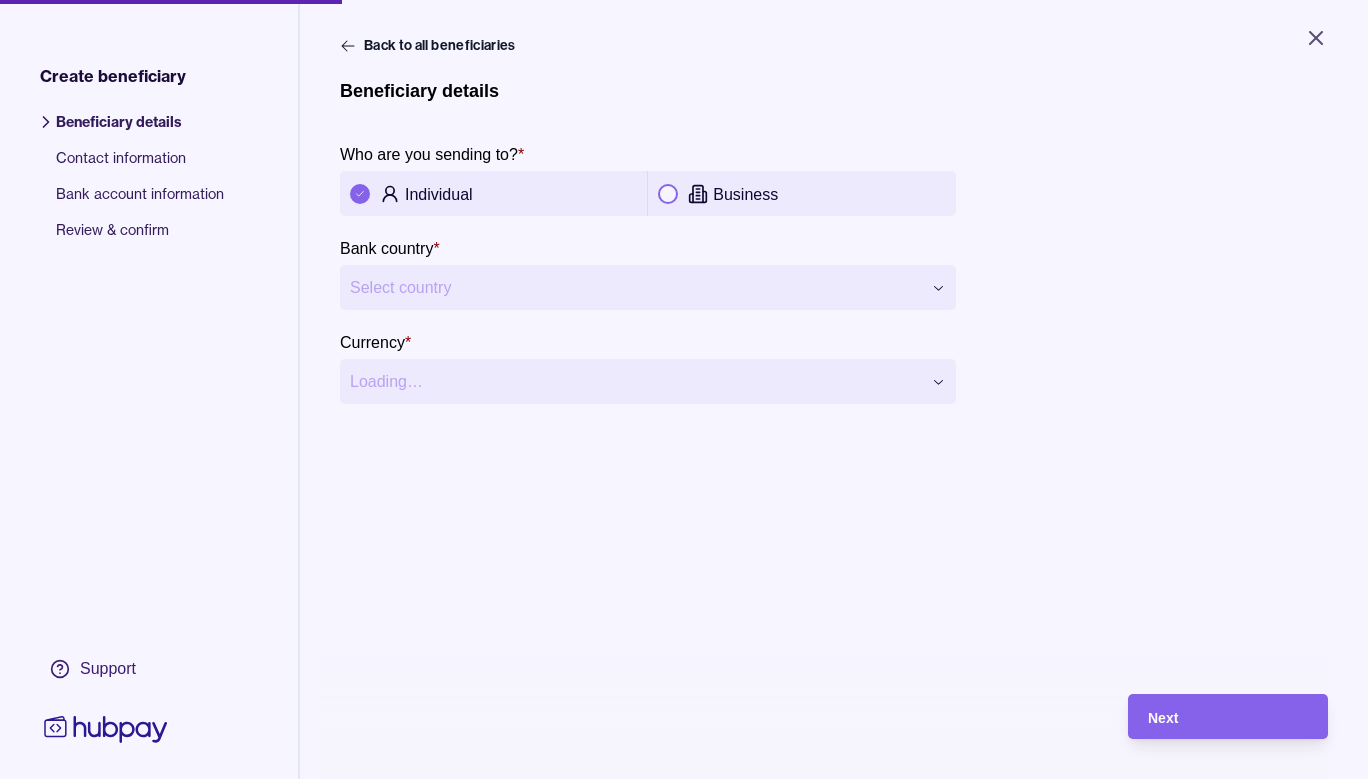 click on "**********" at bounding box center (684, 389) 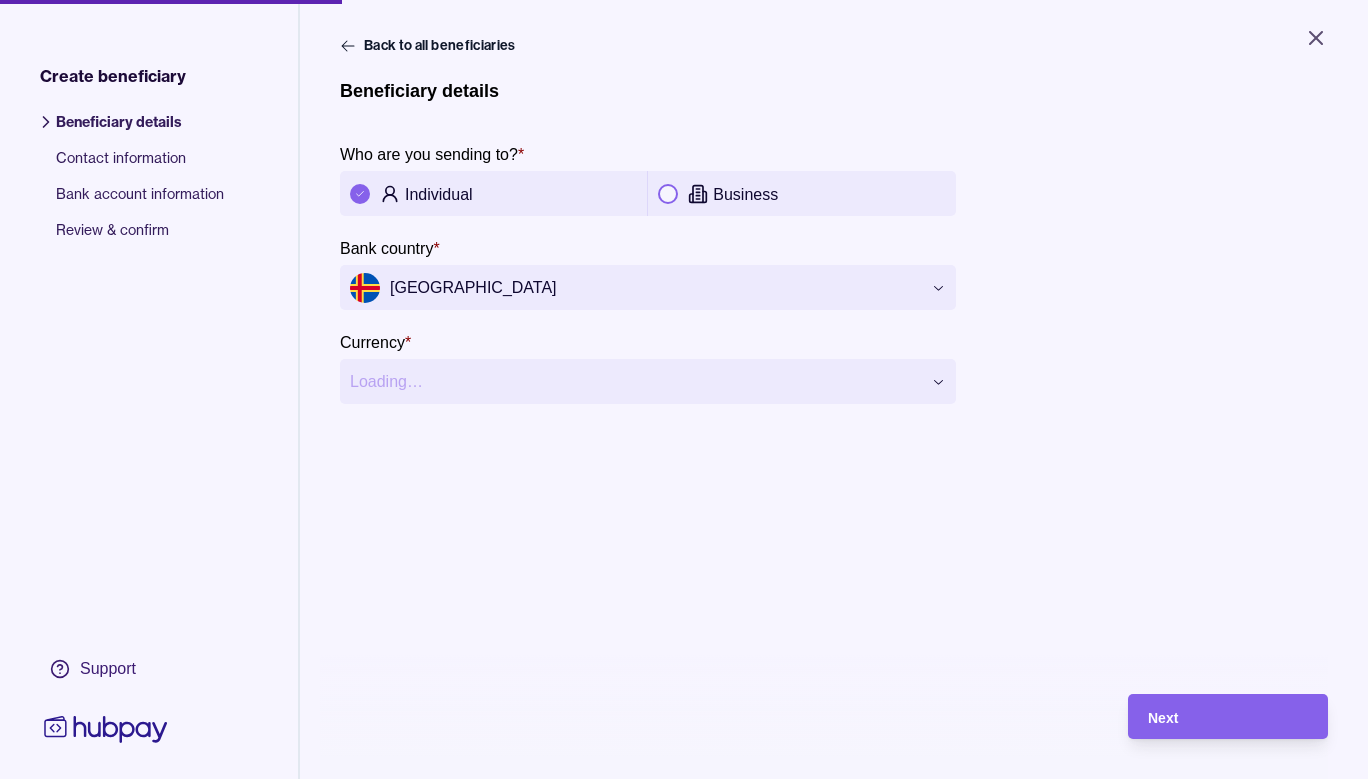 click on "**********" at bounding box center [684, 389] 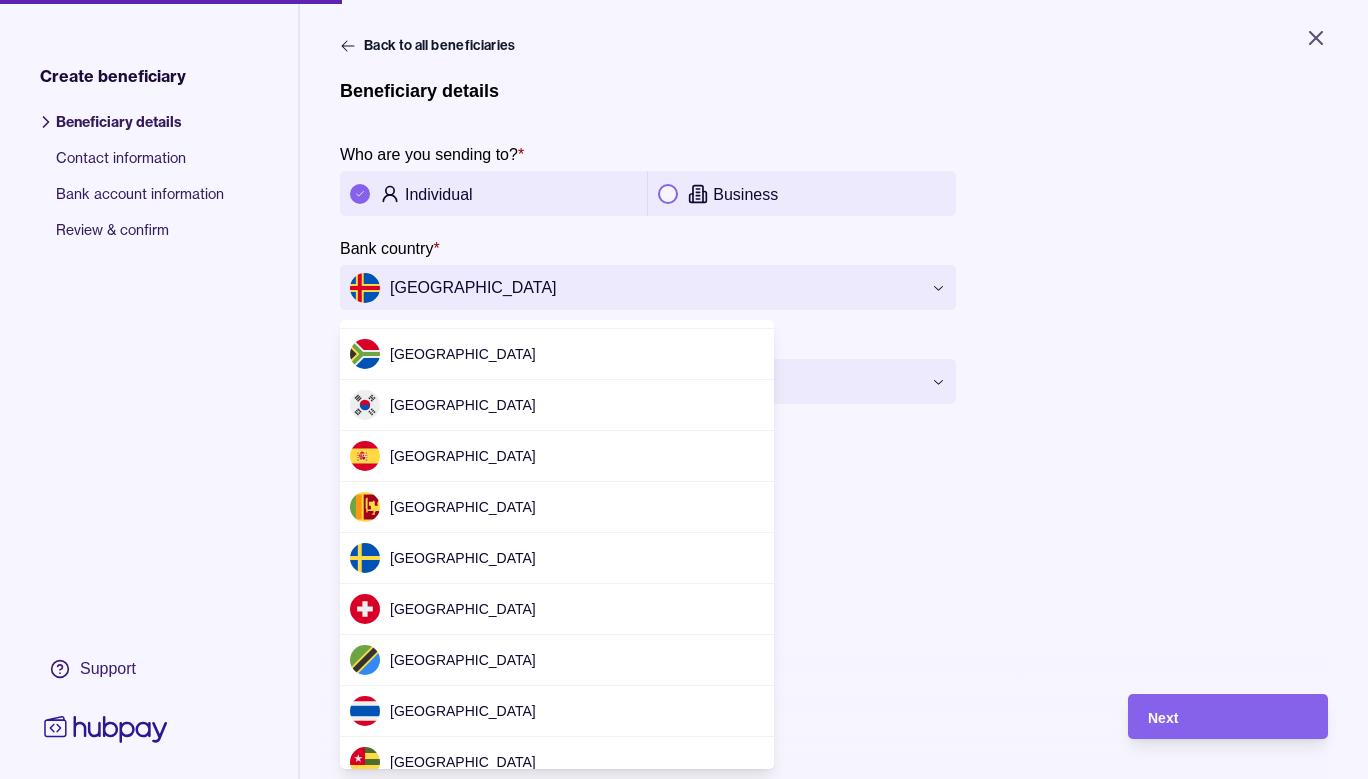 scroll, scrollTop: 6131, scrollLeft: 0, axis: vertical 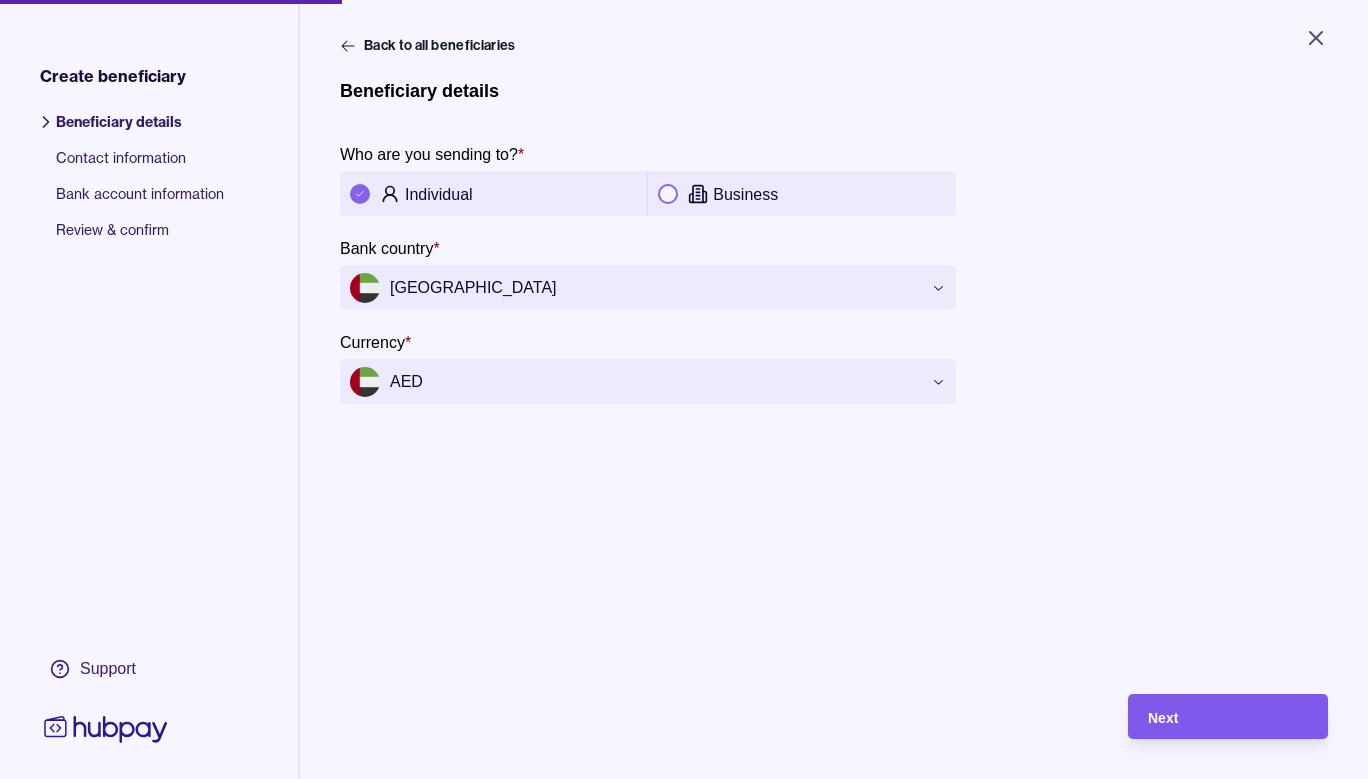 click on "Next" at bounding box center (1228, 717) 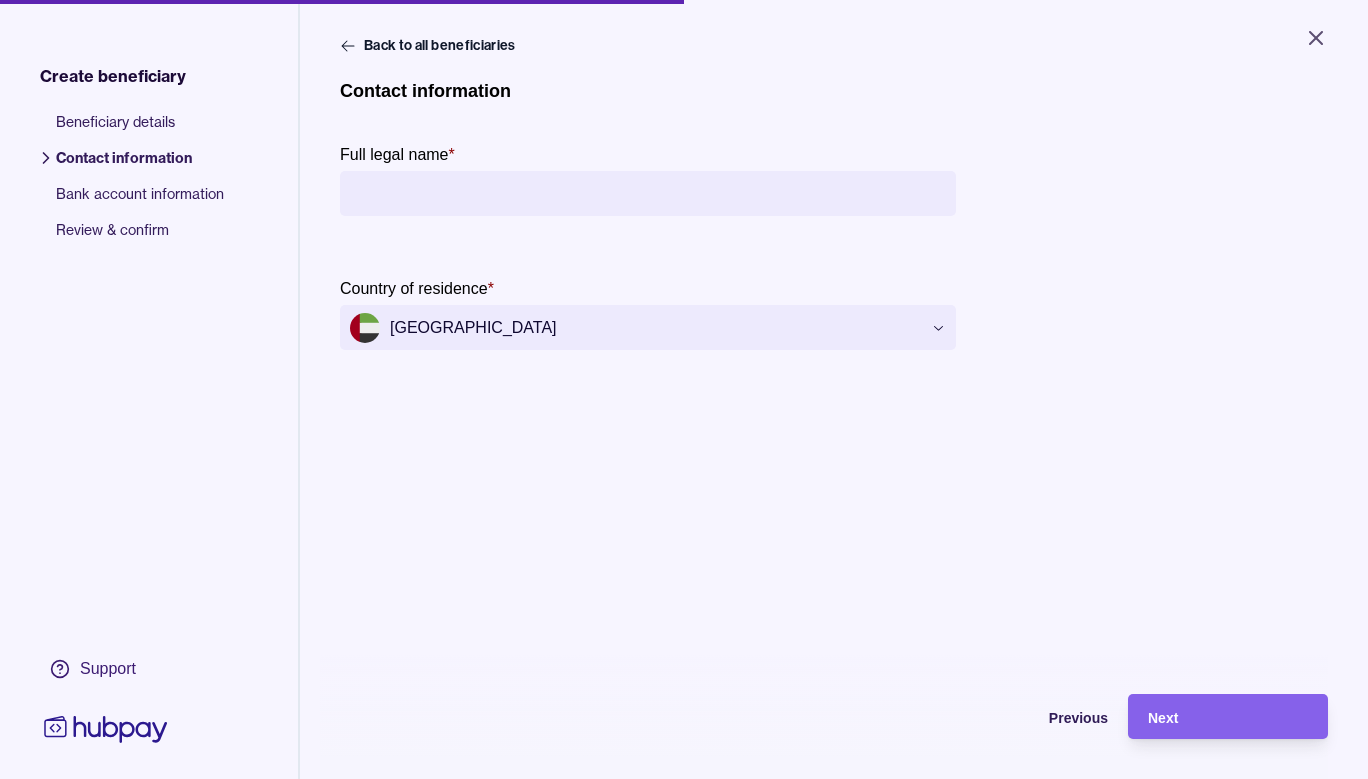 drag, startPoint x: 450, startPoint y: 168, endPoint x: 449, endPoint y: 183, distance: 15.033297 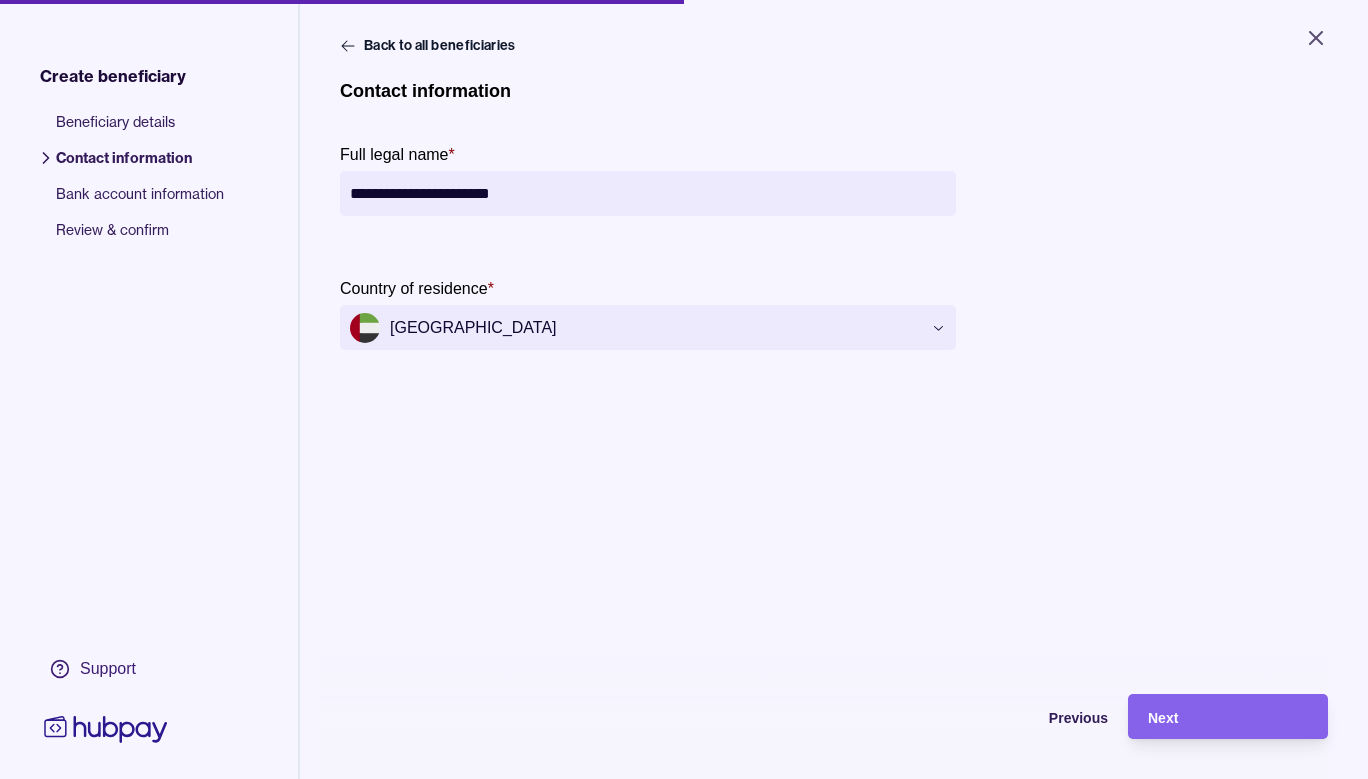 drag, startPoint x: 602, startPoint y: 200, endPoint x: 134, endPoint y: 167, distance: 469.16202 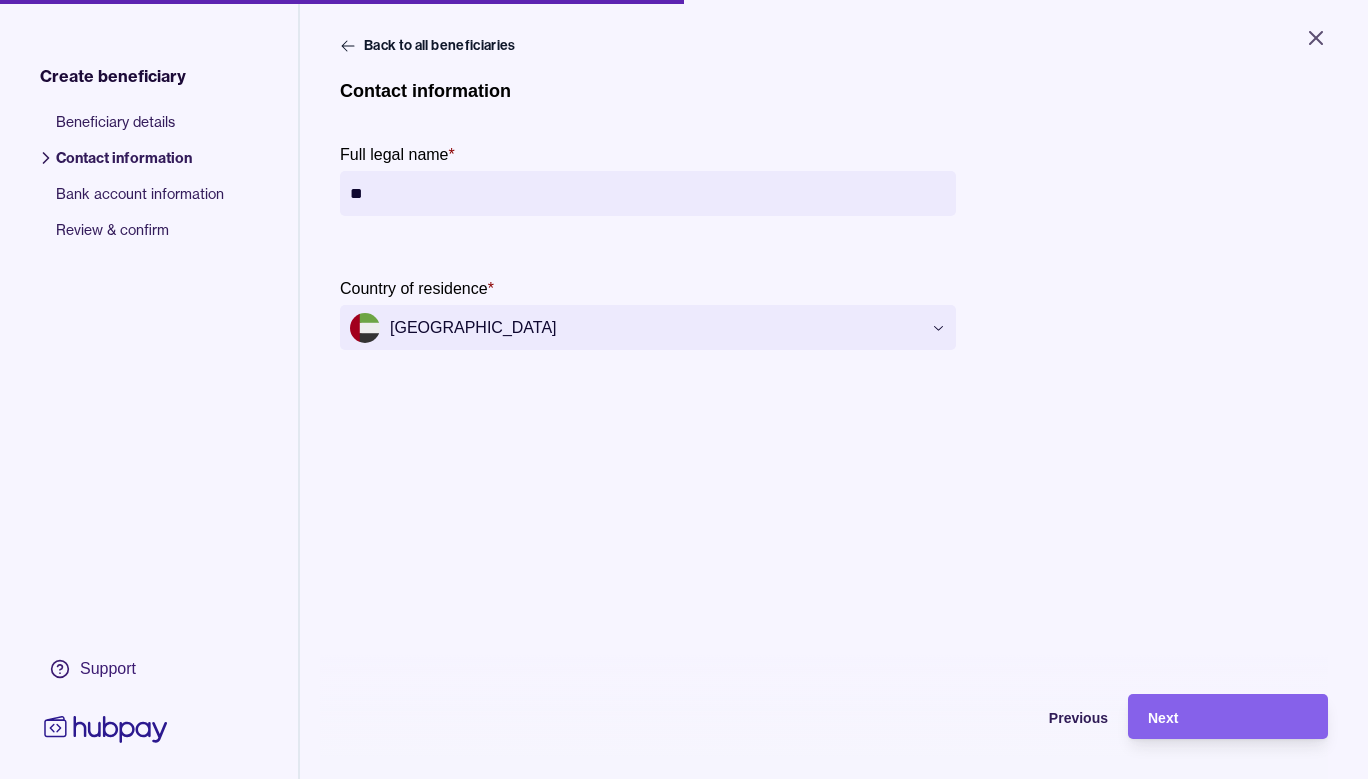 type on "*" 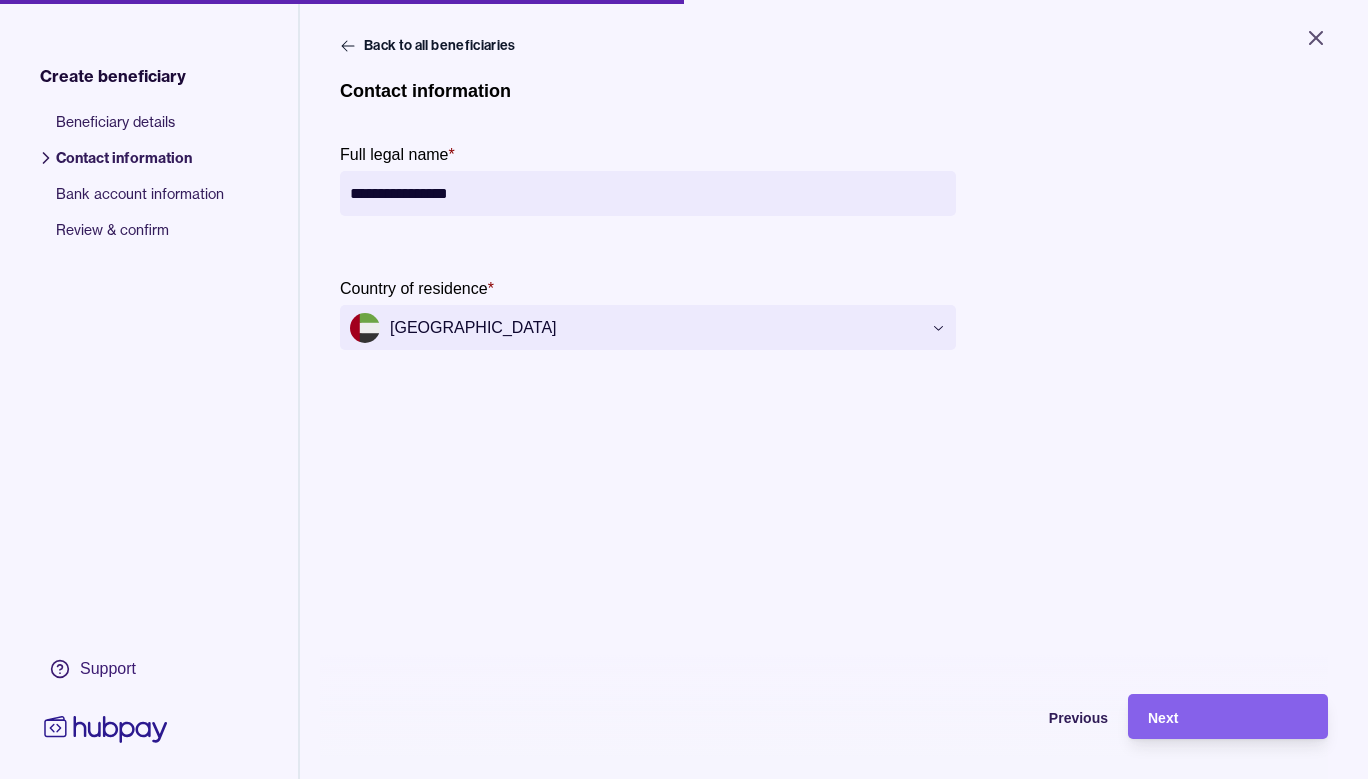 type on "**********" 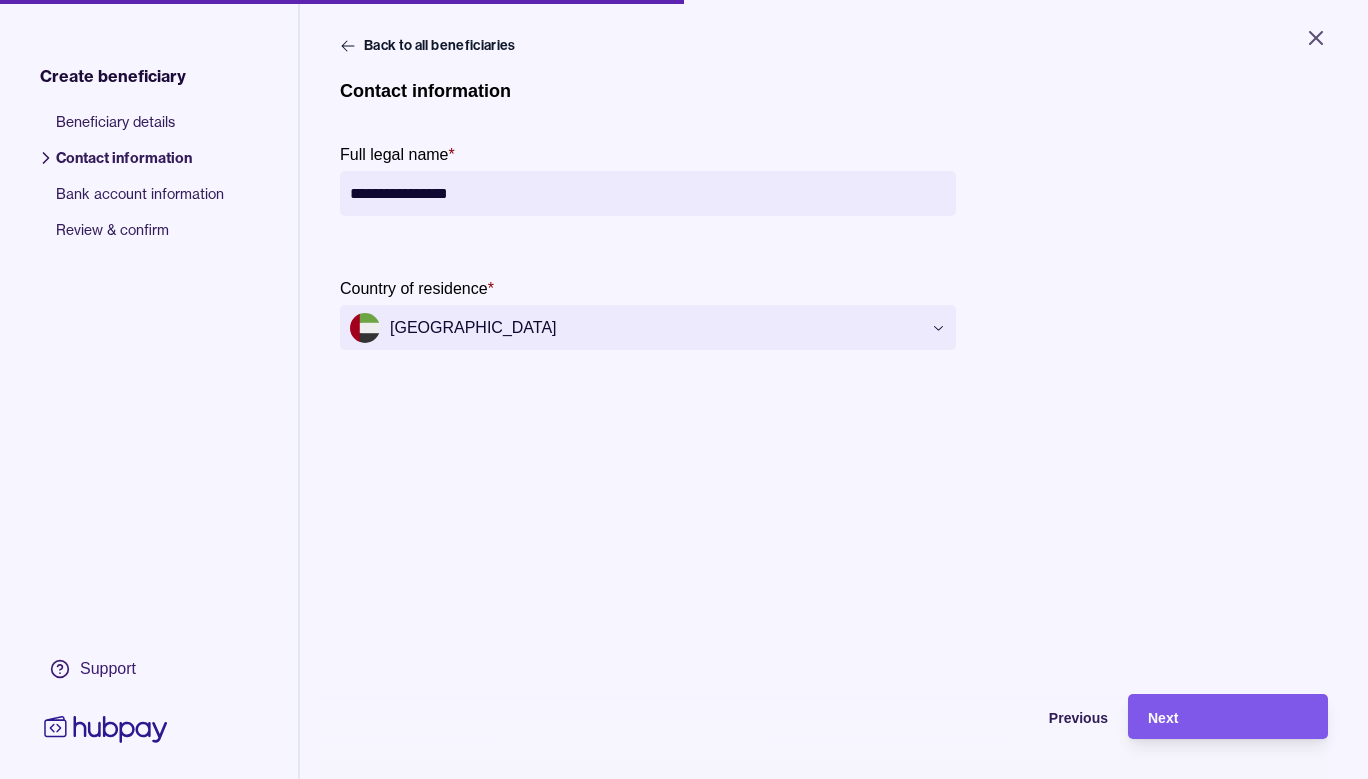 click on "Next" at bounding box center (1228, 717) 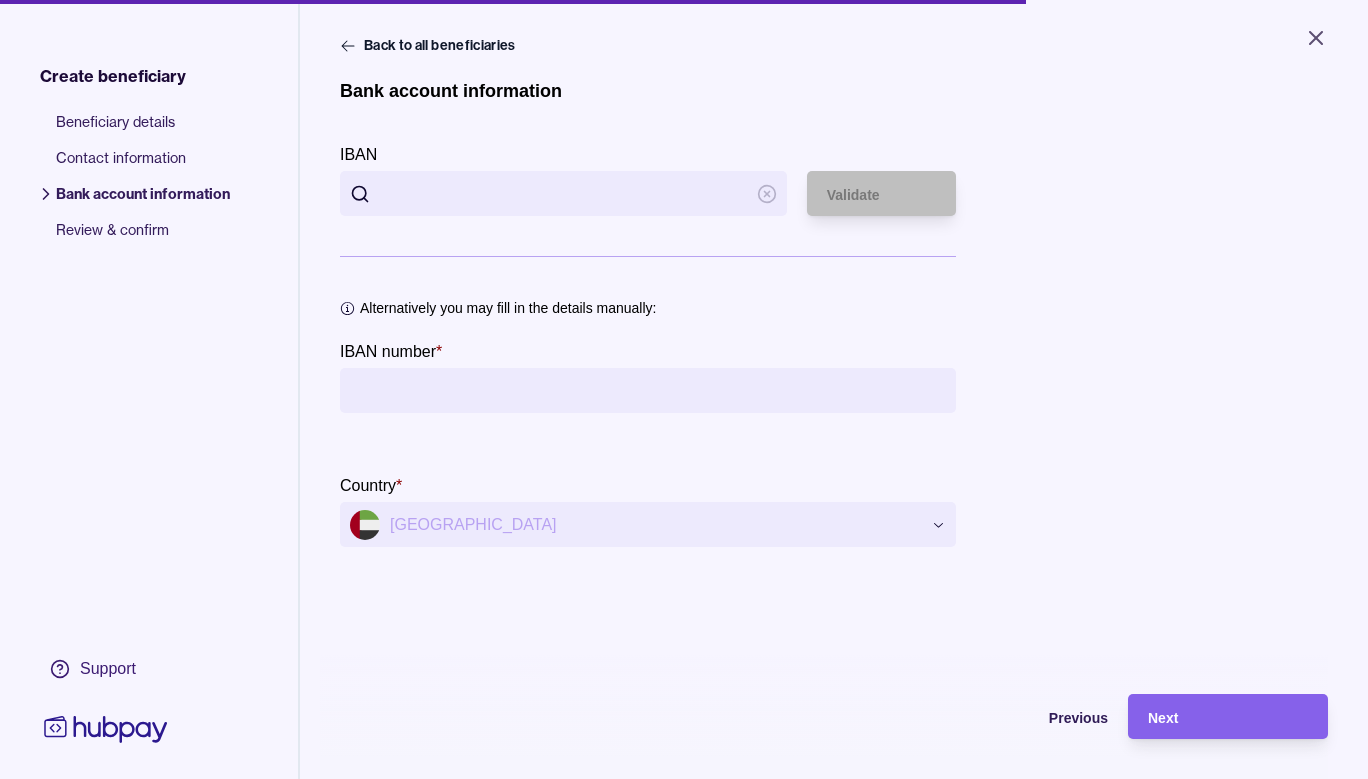 click on "IBAN" at bounding box center (563, 193) 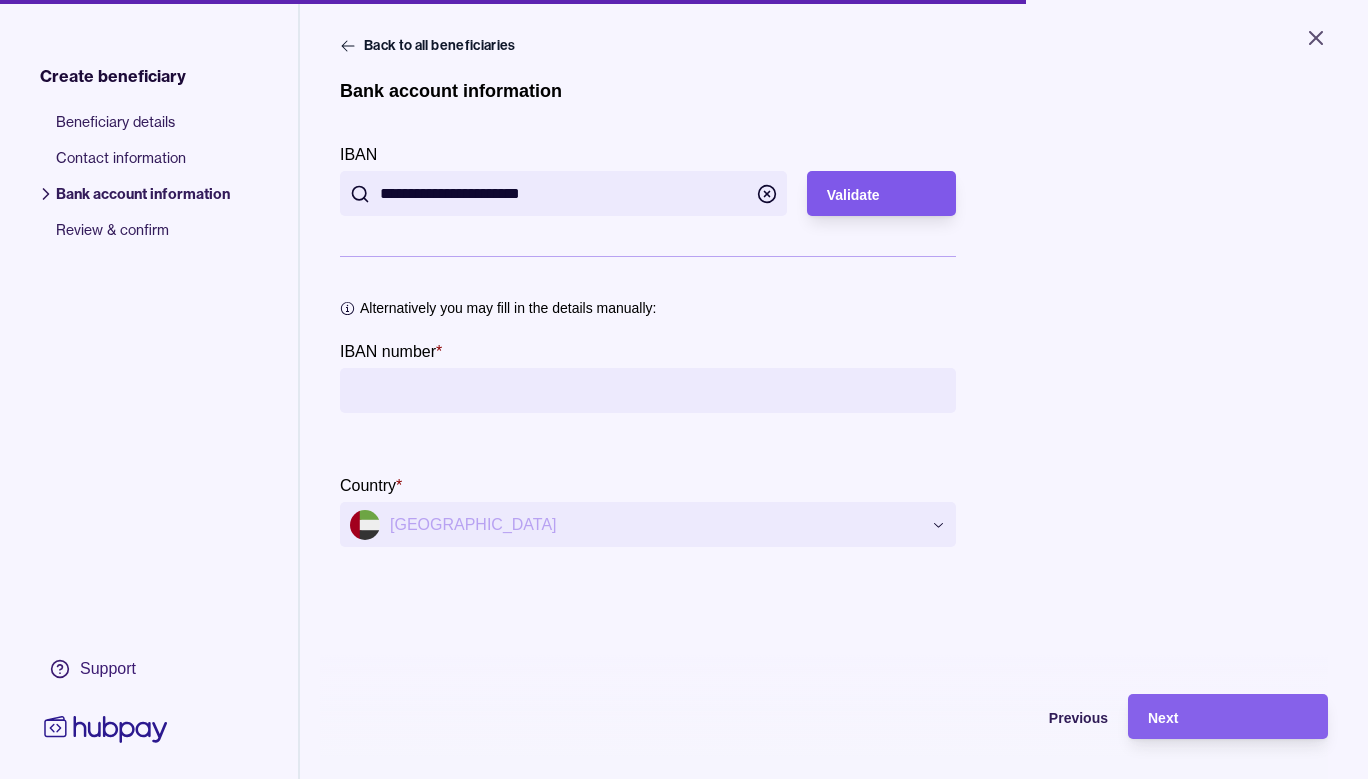 type on "**********" 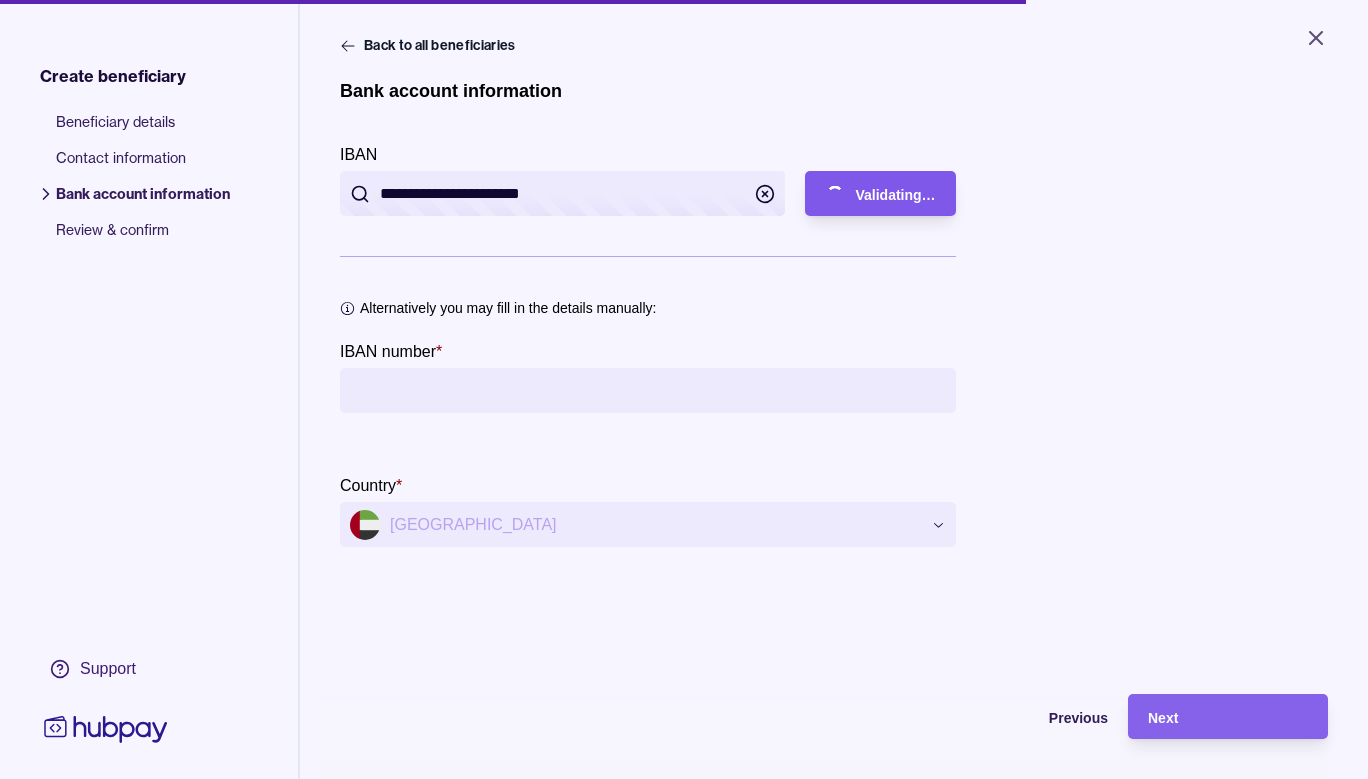 type on "**********" 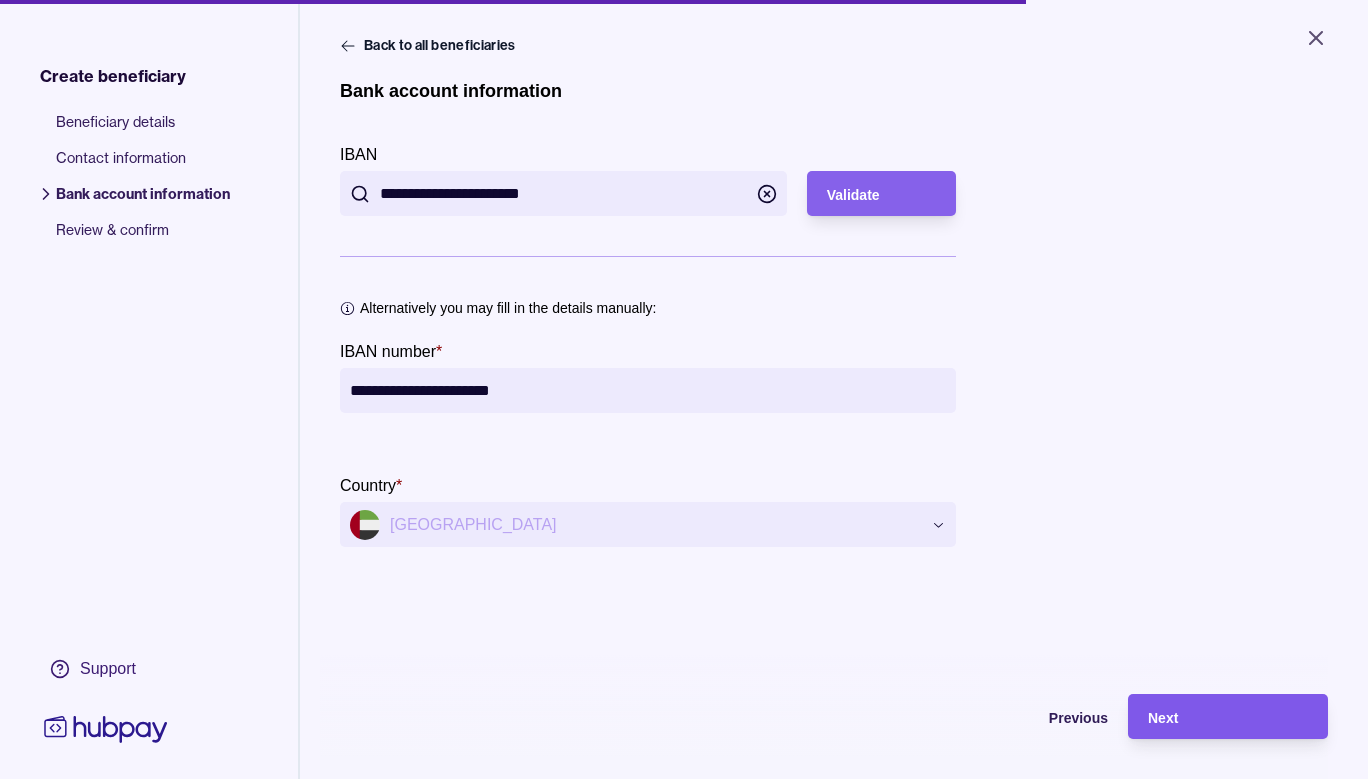 click on "Next" at bounding box center [1213, 716] 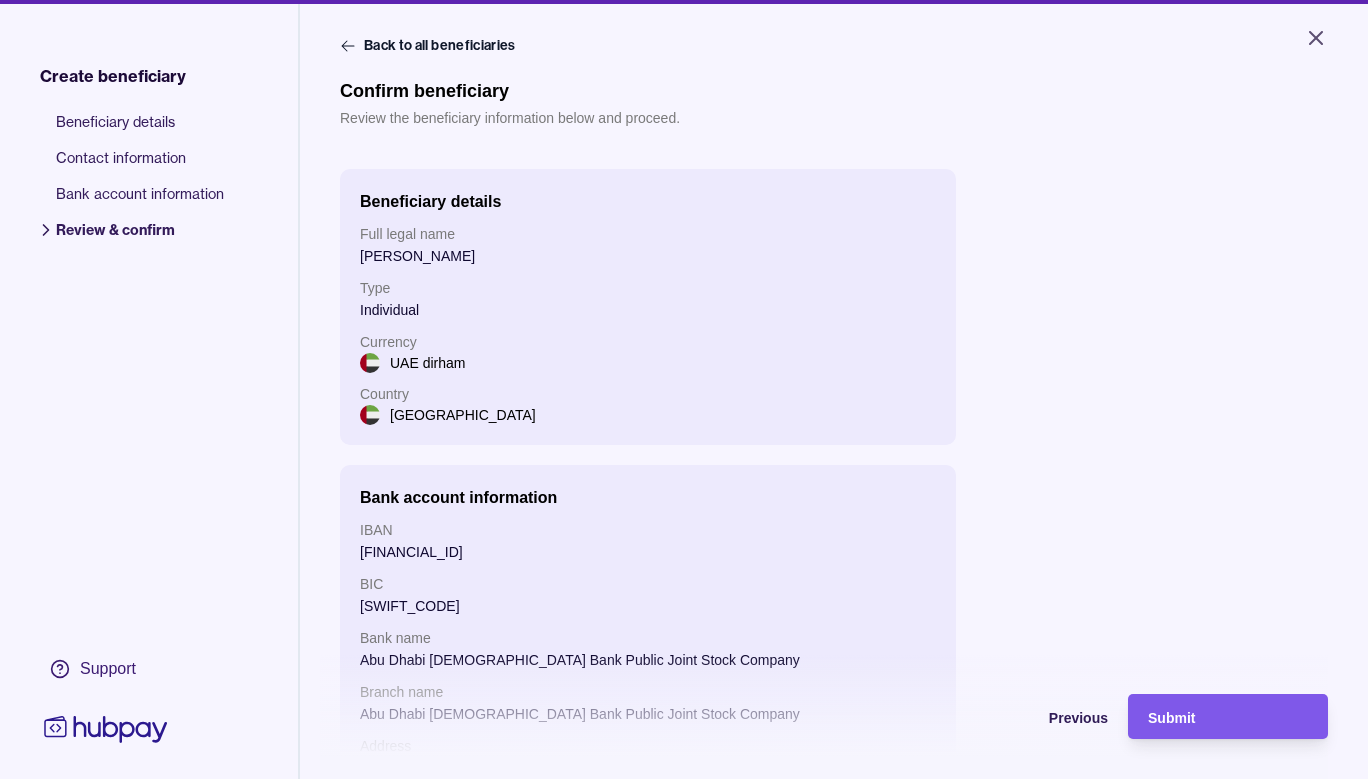 click on "Submit" at bounding box center (1228, 717) 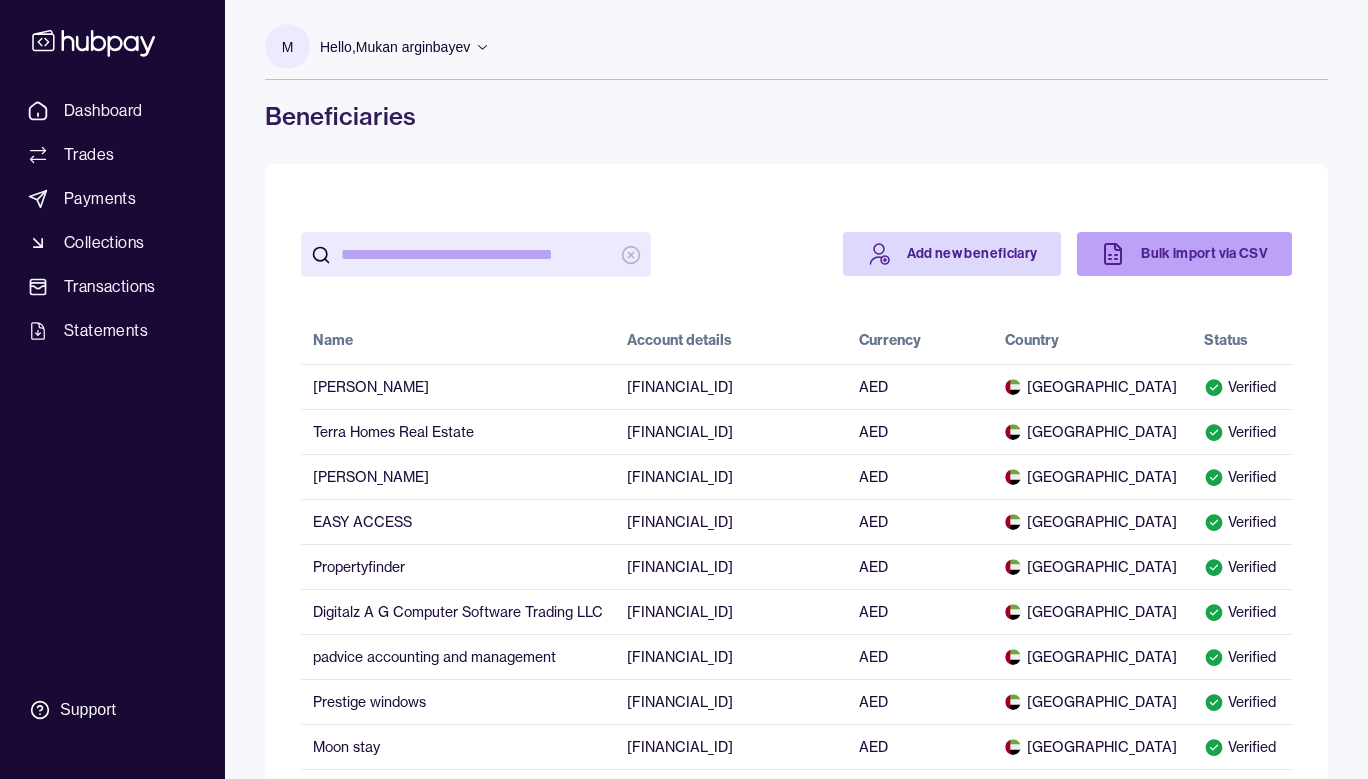 click on "Bulk import via CSV" at bounding box center (1184, 254) 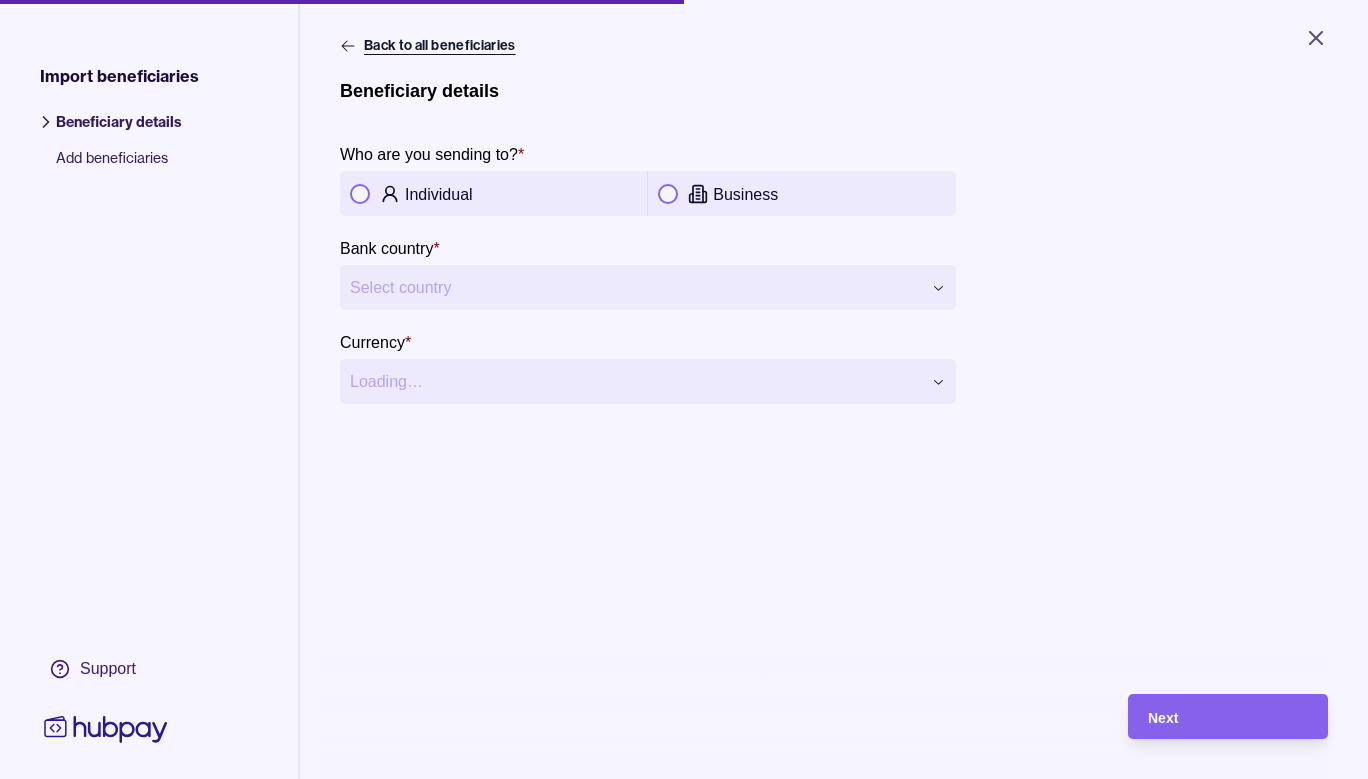 click on "Back to all beneficiaries" at bounding box center (430, 58) 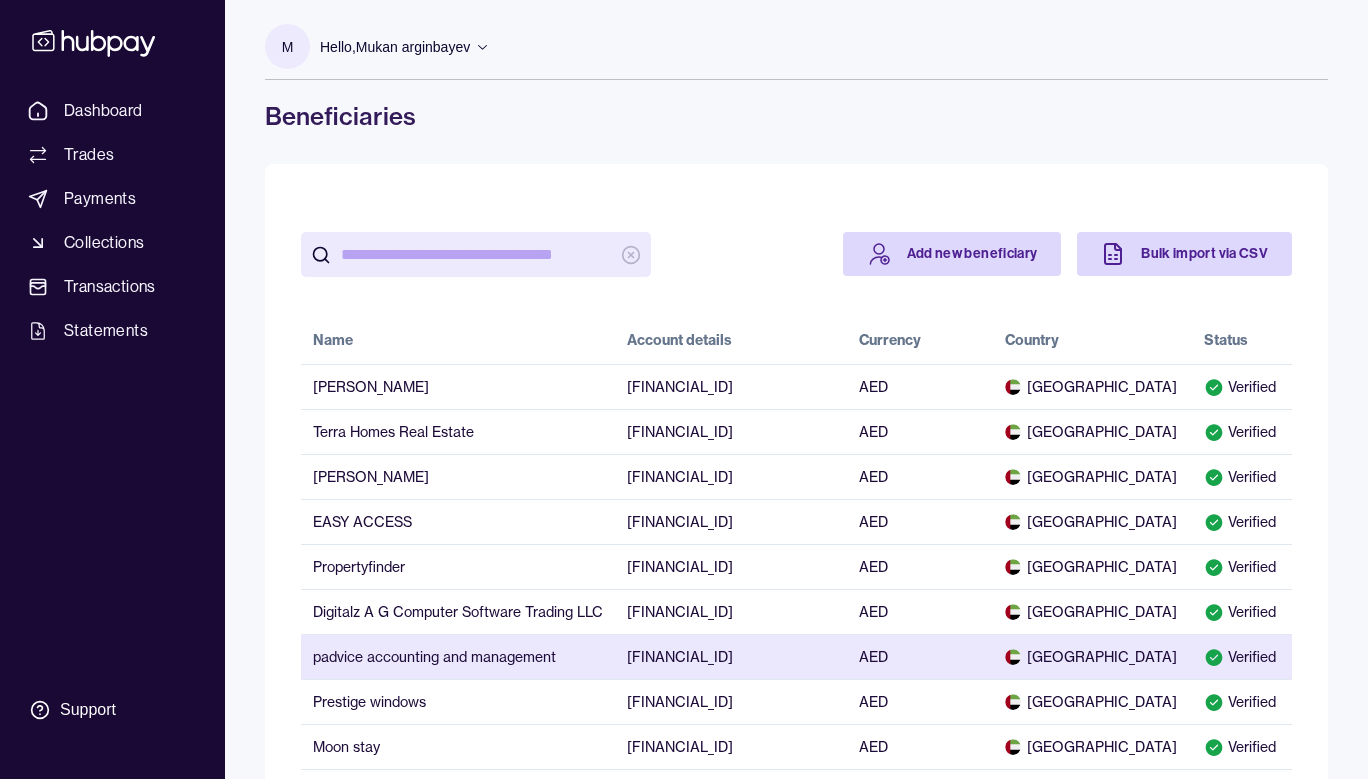 scroll, scrollTop: 241, scrollLeft: 0, axis: vertical 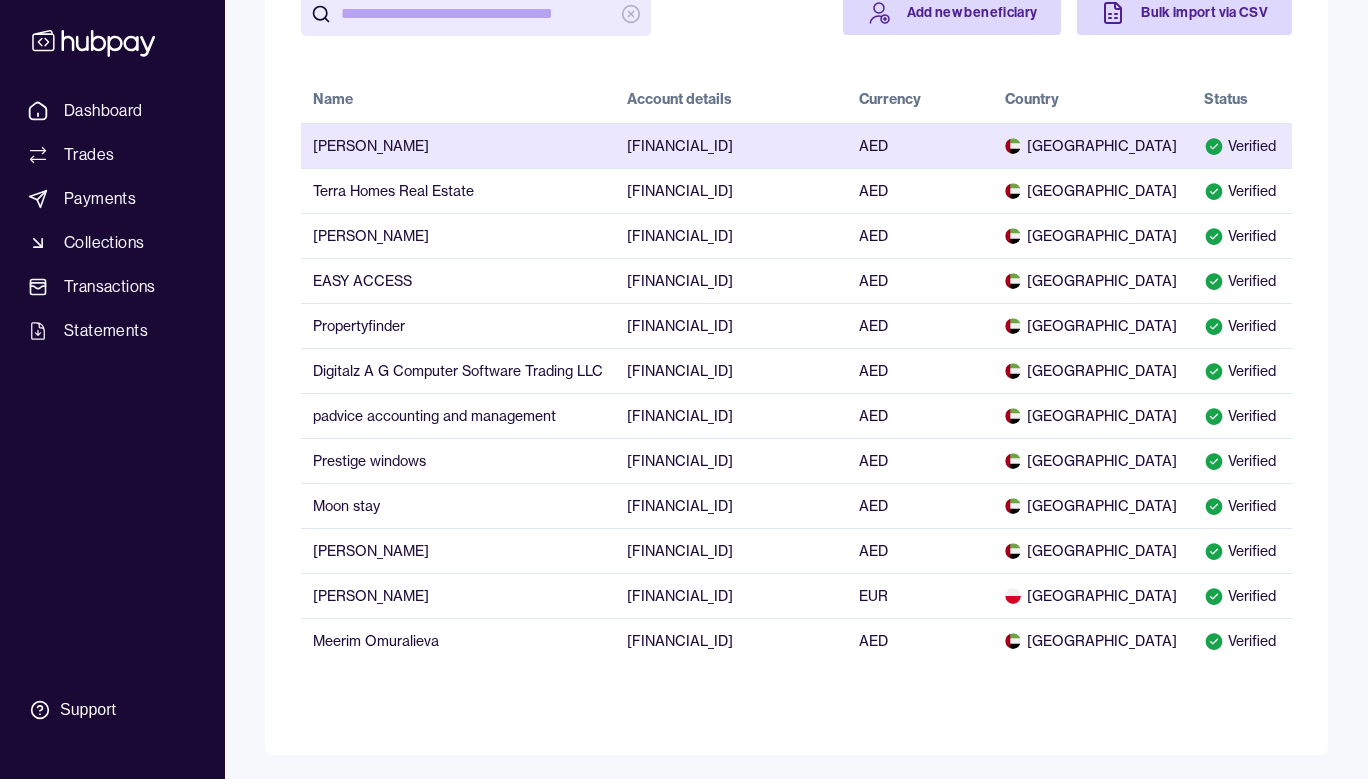 click on "[PERSON_NAME]" at bounding box center (458, 145) 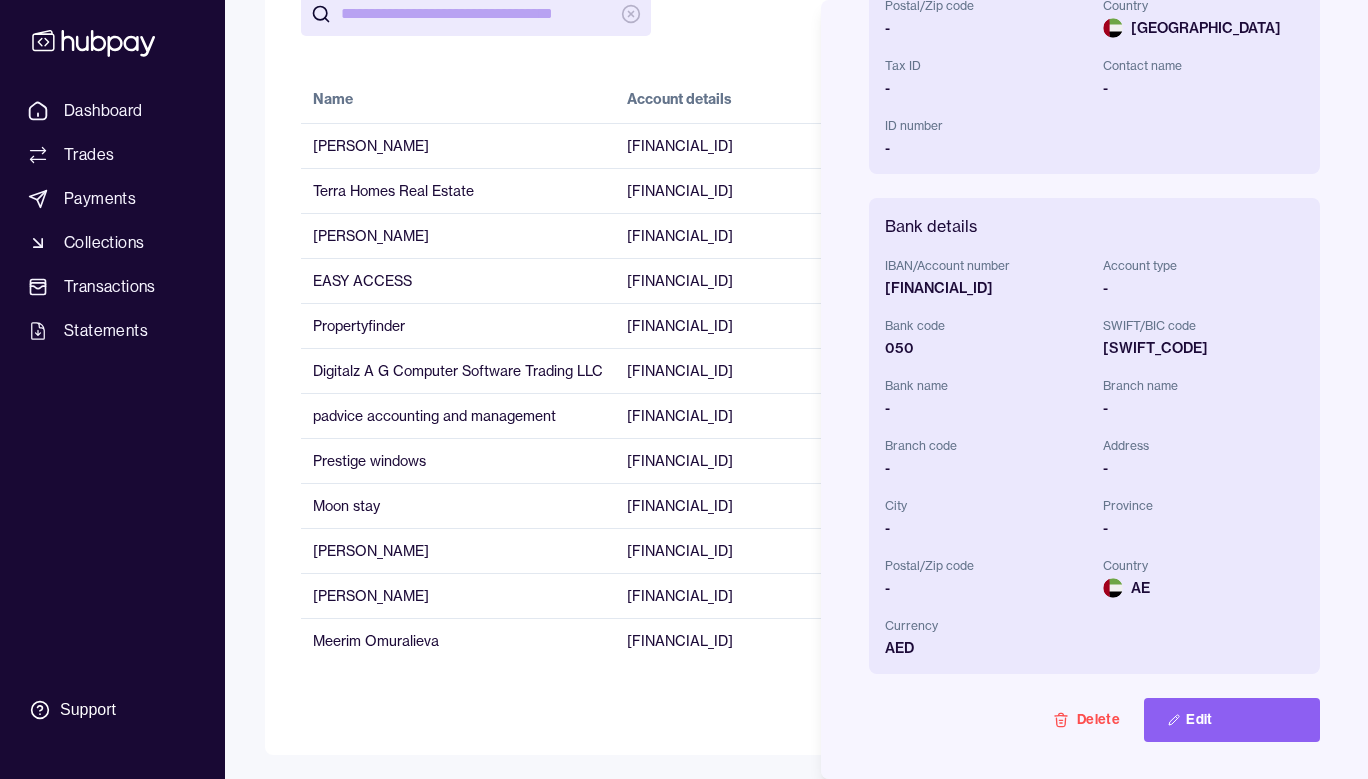 scroll, scrollTop: 468, scrollLeft: 0, axis: vertical 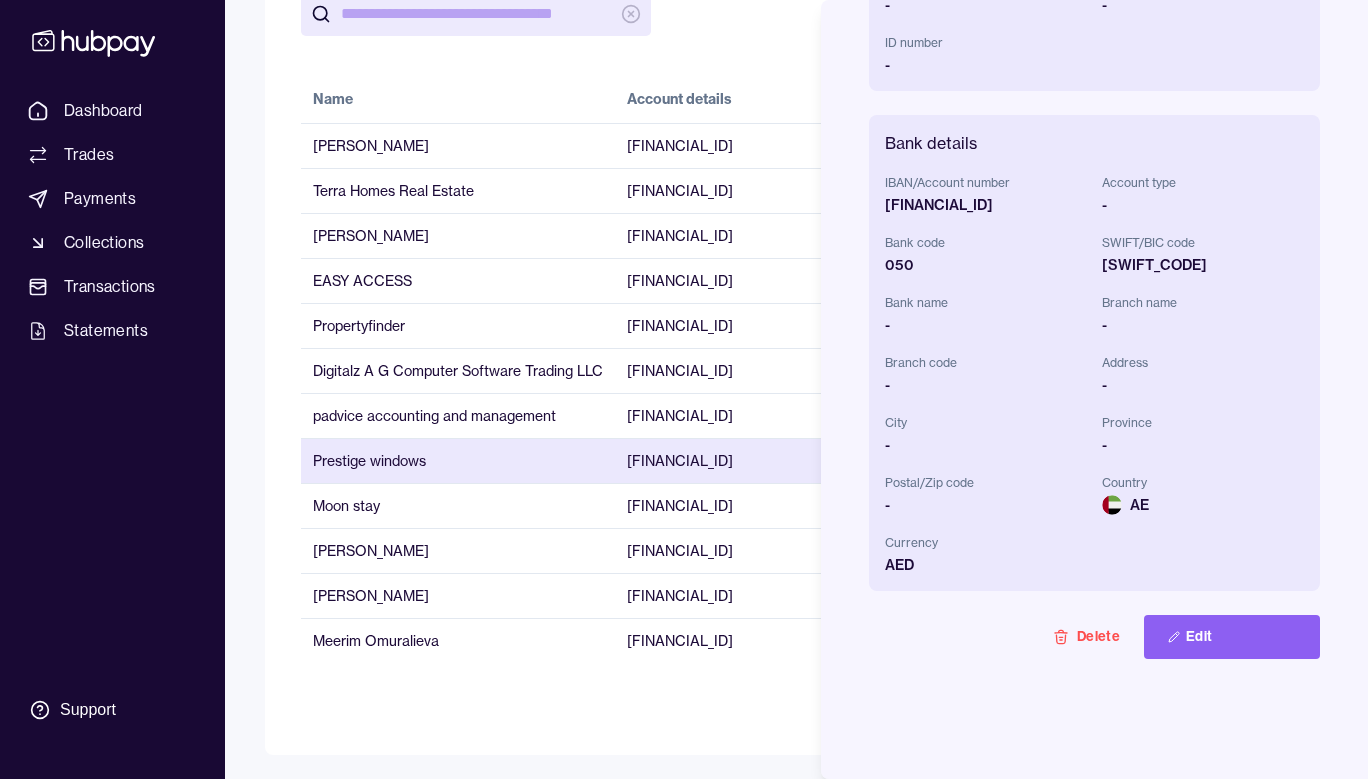 click on "Dashboard Trades Payments Collections Transactions Statements Support M Hello,  Mukan arginbayev Highgrove Realty LLC  Account Terms and conditions Privacy policy Sign out Beneficiaries Add new beneficiary Bulk import via CSV Name Account details Currency Country Status Ainur Sholbayeva [FINANCIAL_ID] AED [GEOGRAPHIC_DATA] Verified Terra Homes Real Estate [FINANCIAL_ID] AED [GEOGRAPHIC_DATA] Verified Danylo Deriabin [FINANCIAL_ID] AED [GEOGRAPHIC_DATA] Verified EASY ACCESS [FINANCIAL_ID] AED [GEOGRAPHIC_DATA] Verified Propertyfinder [FINANCIAL_ID] AED [GEOGRAPHIC_DATA] Verified Digitalz A G Computer Software Trading LLC [FINANCIAL_ID] AED [GEOGRAPHIC_DATA] Verified padvice accounting and management [FINANCIAL_ID] AED [GEOGRAPHIC_DATA] Verified Prestige windows [FINANCIAL_ID] AED [GEOGRAPHIC_DATA] Verified Moon stay [FINANCIAL_ID] AED [GEOGRAPHIC_DATA] Verified [PERSON_NAME] [FINANCIAL_ID]" at bounding box center (684, 269) 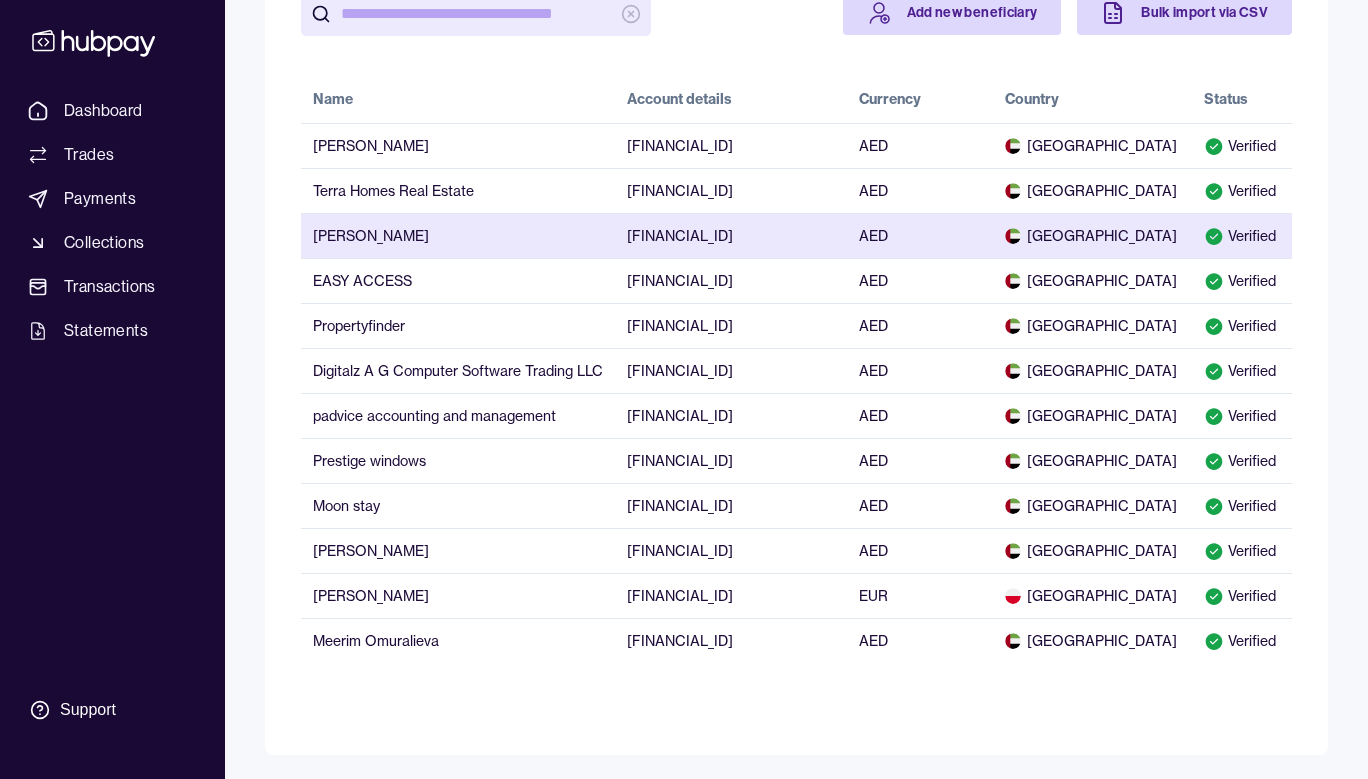 scroll, scrollTop: 0, scrollLeft: 0, axis: both 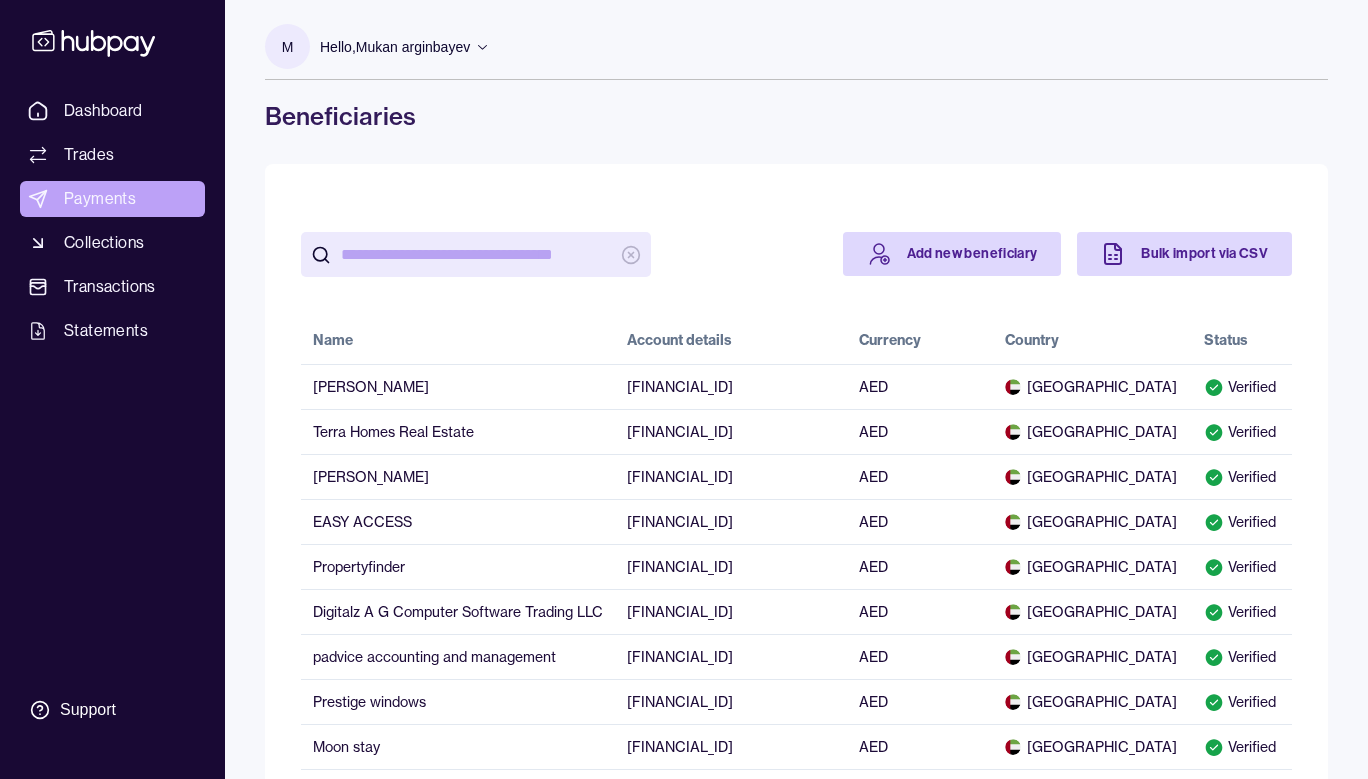 click on "Payments" at bounding box center [100, 199] 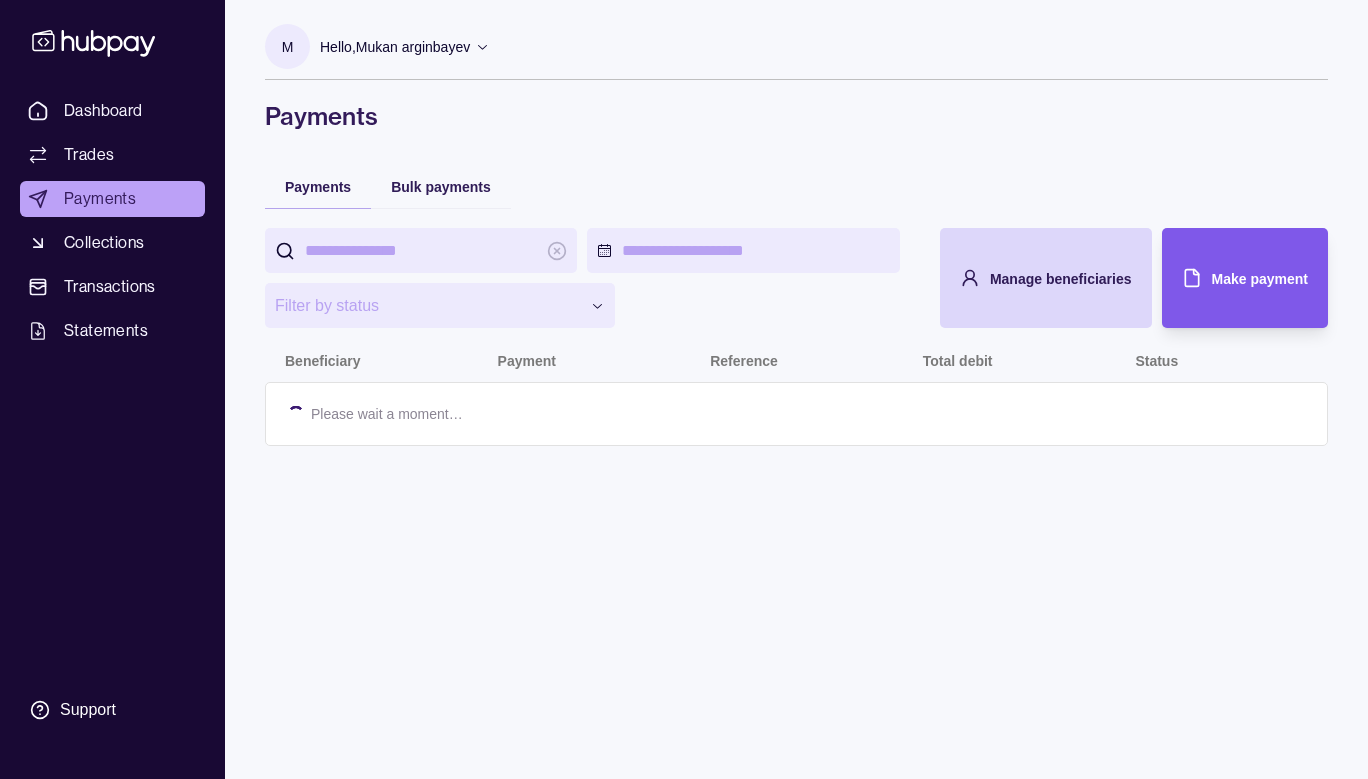 click on "Make payment" at bounding box center (1260, 278) 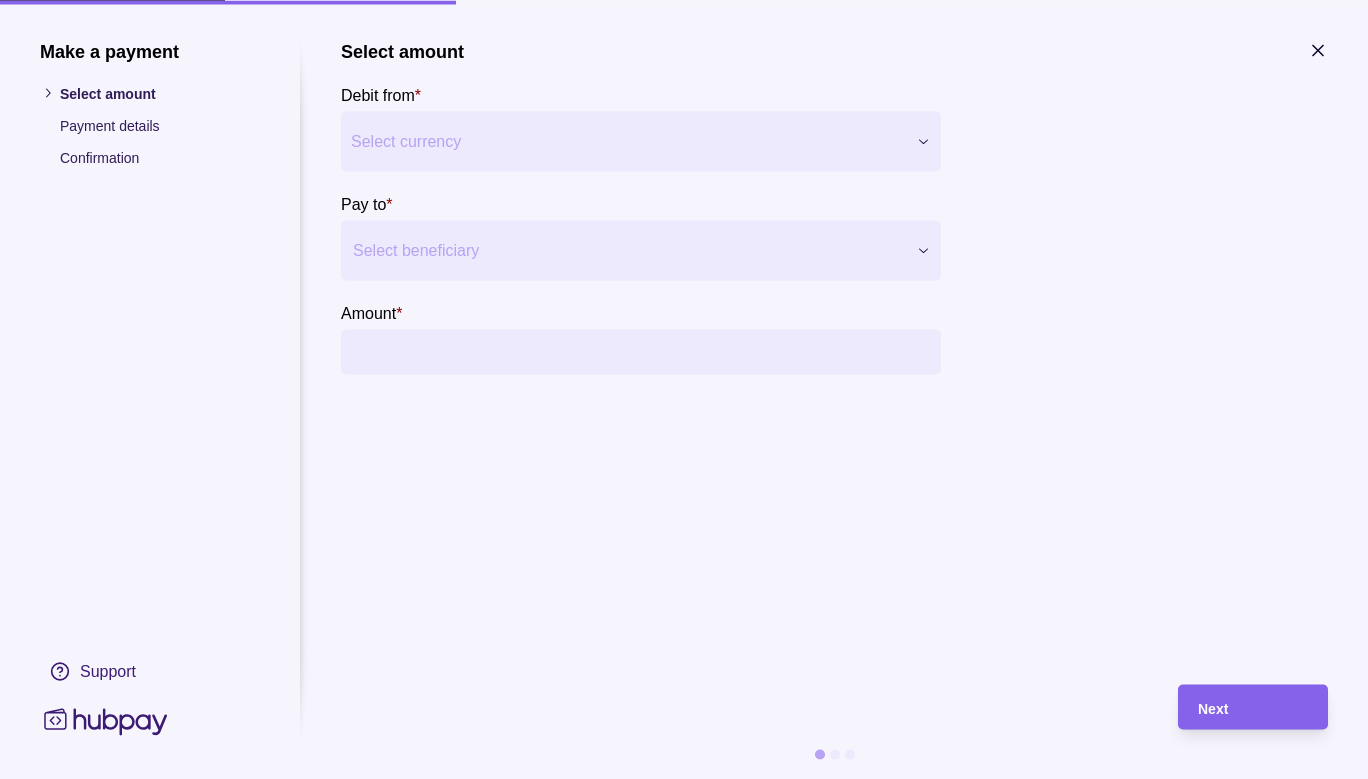 click on "Select currency" at bounding box center (641, 141) 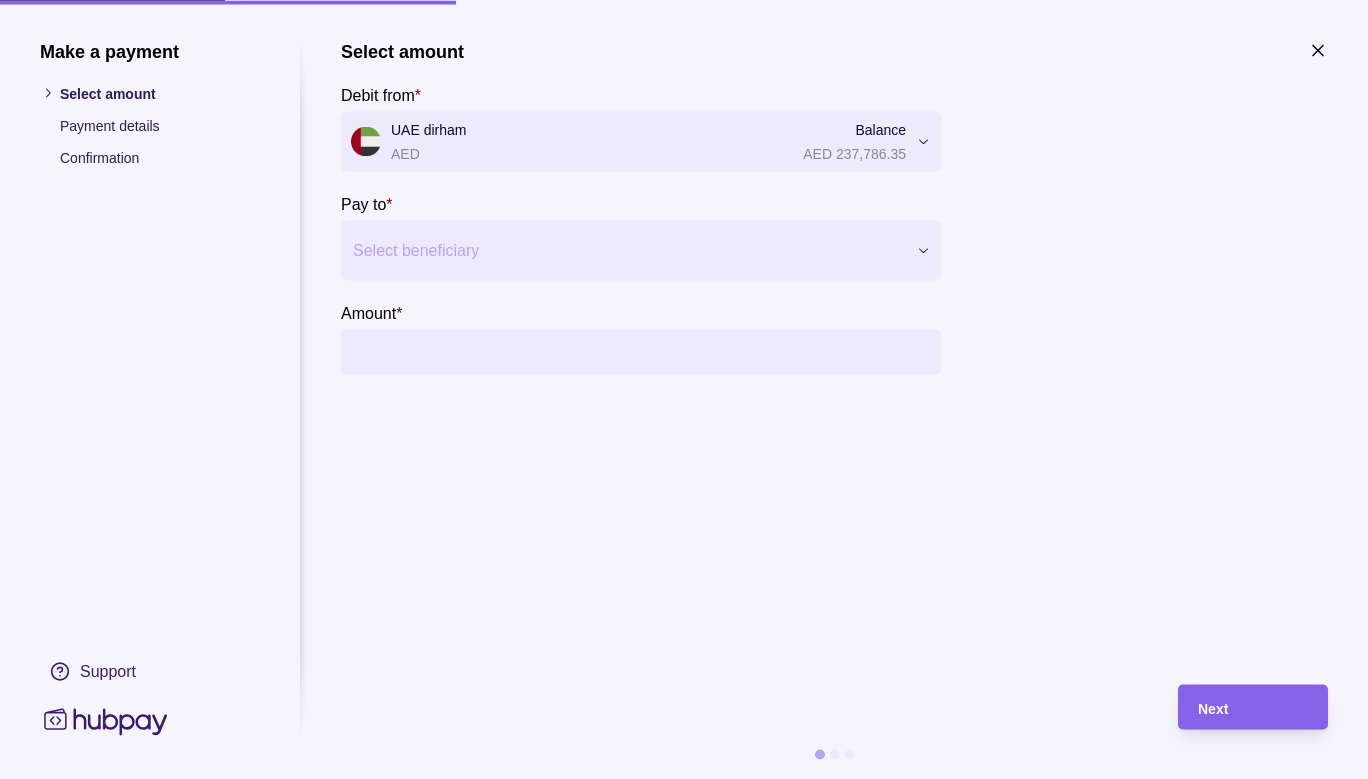 click at bounding box center (628, 250) 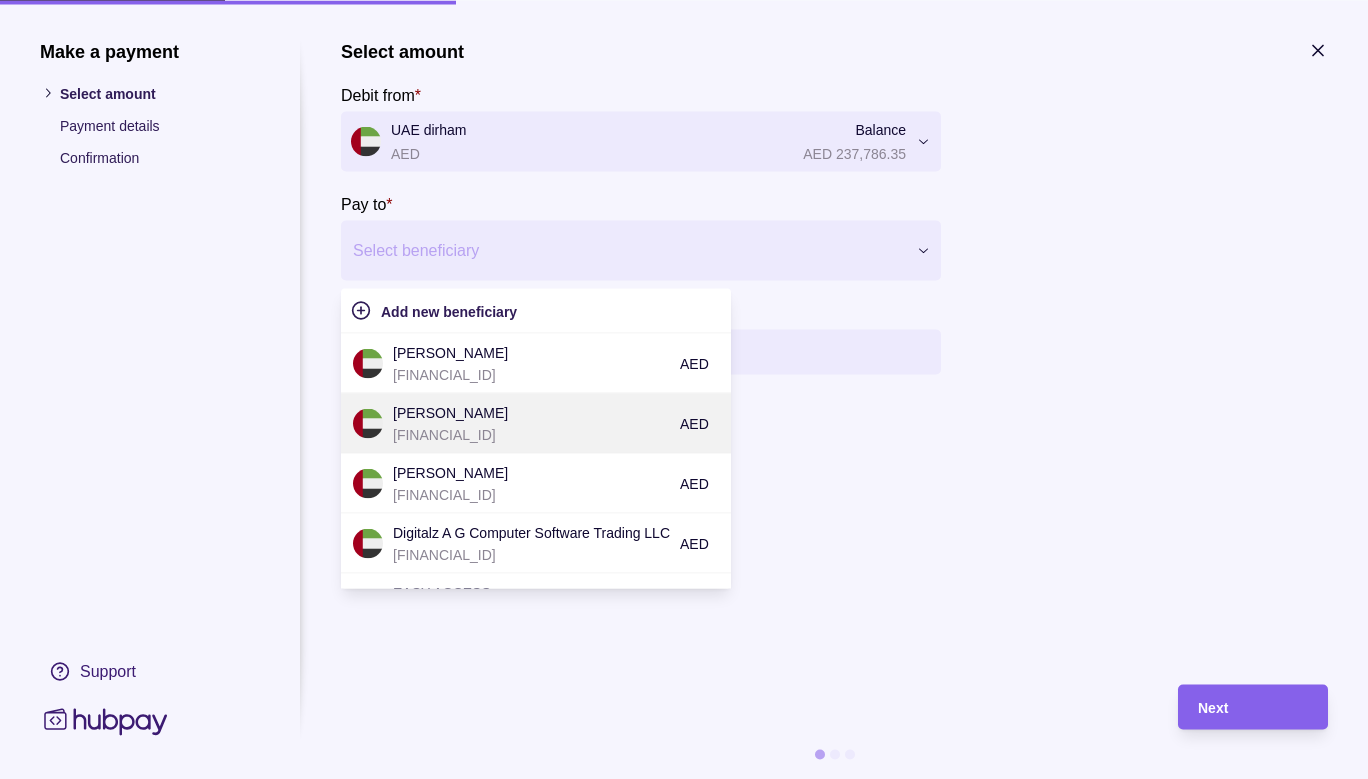 click on "[PERSON_NAME]" at bounding box center [531, 412] 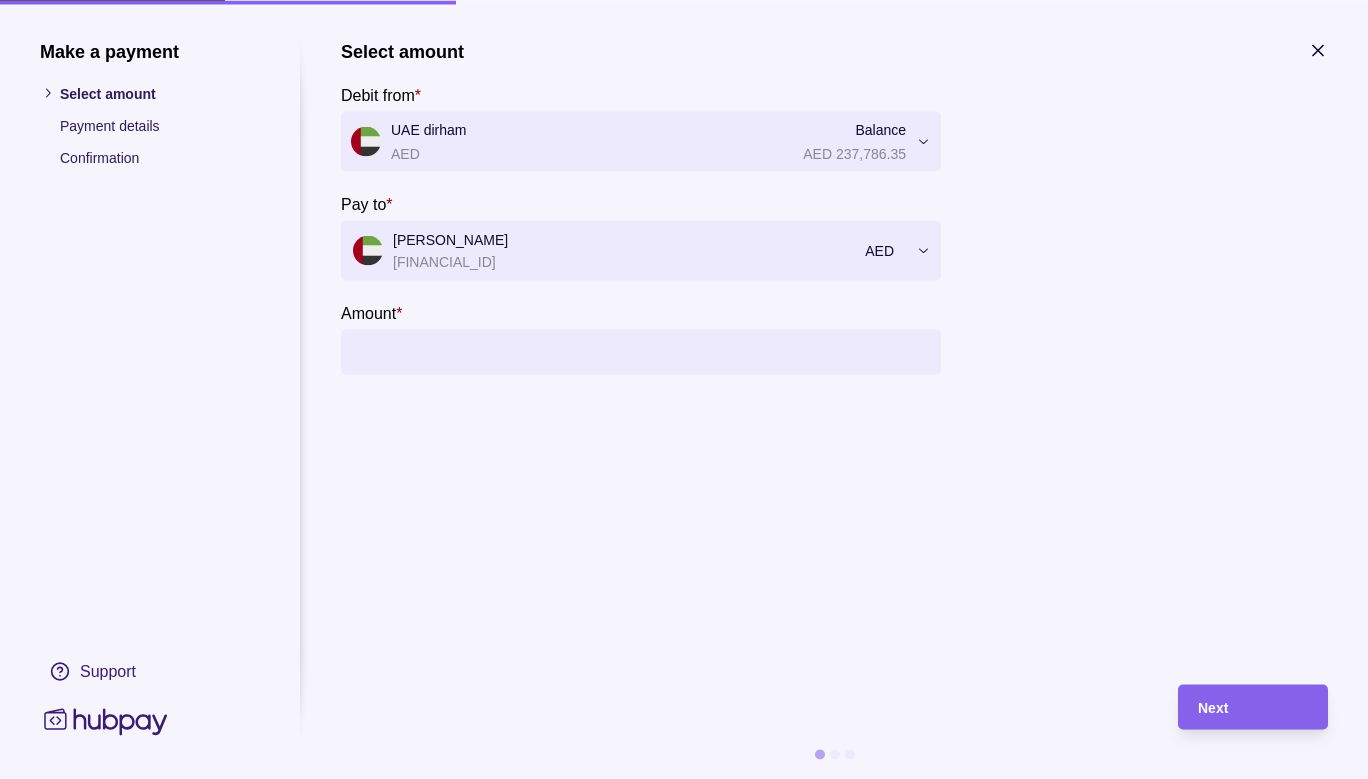 click on "Amount  *" at bounding box center [661, 351] 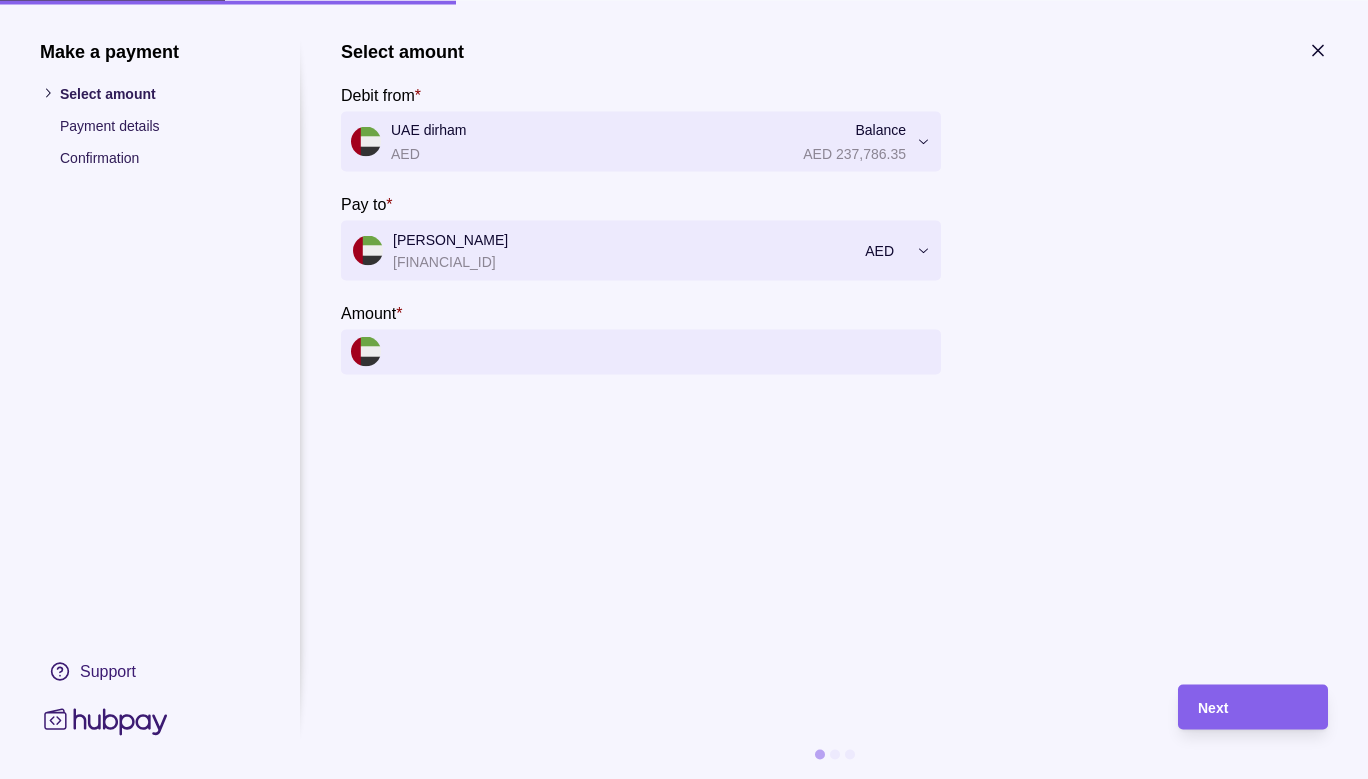 click on "Amount  *" at bounding box center [661, 351] 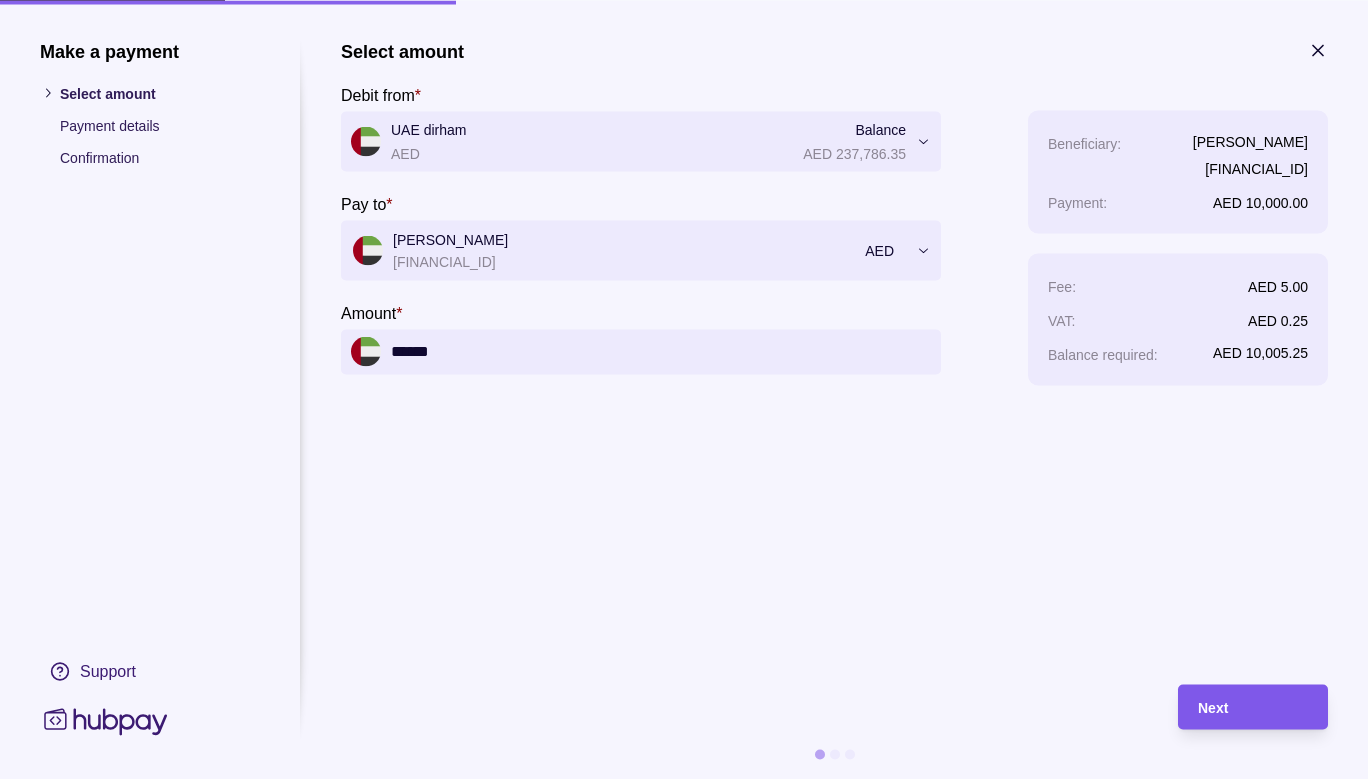 type on "******" 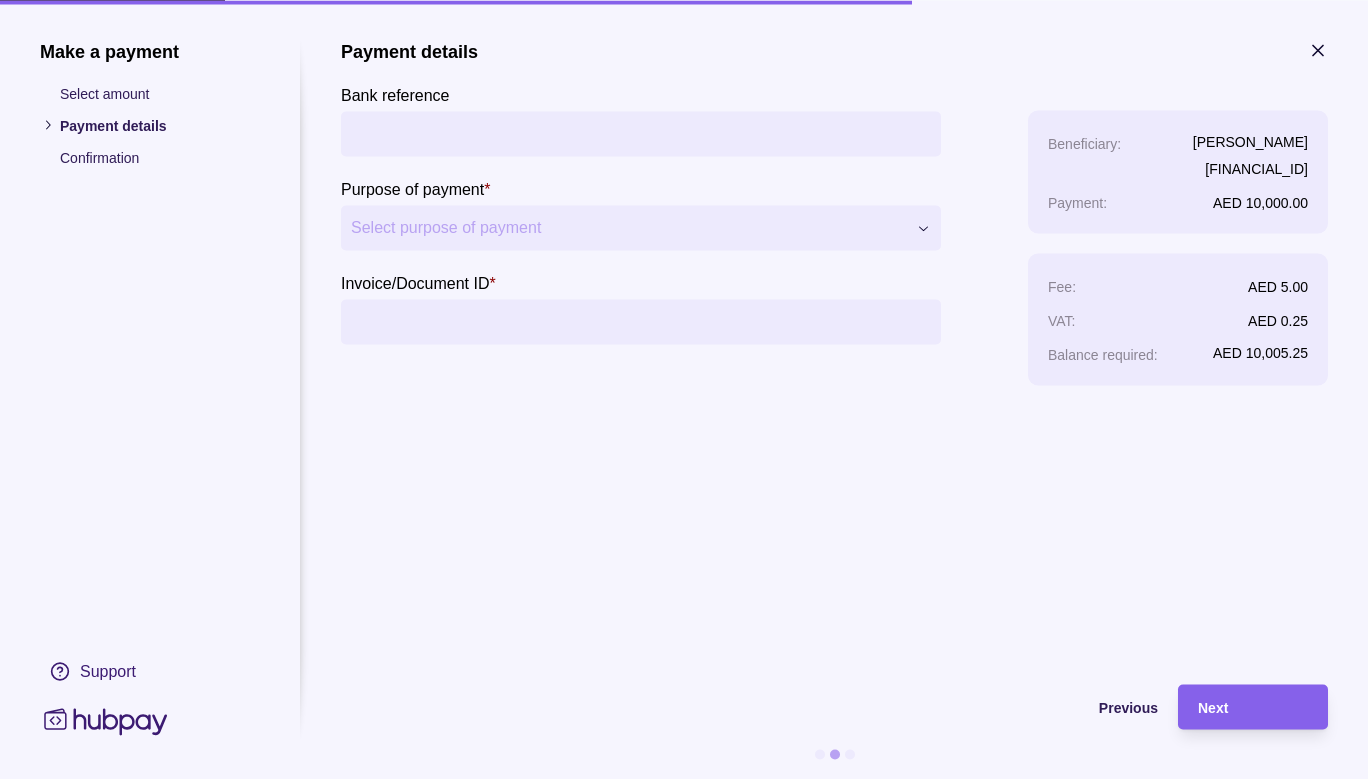 click on "Invoice/Document ID  *" at bounding box center (641, 321) 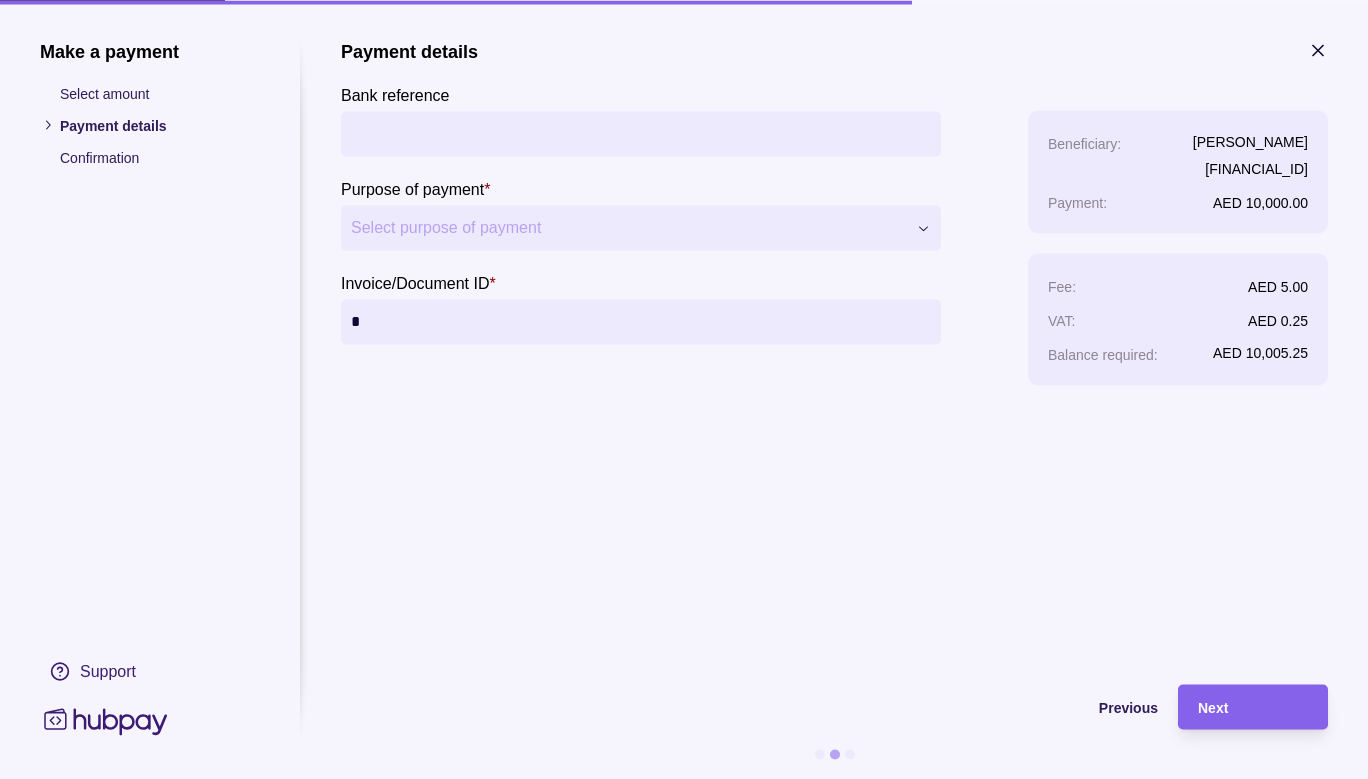 type on "*" 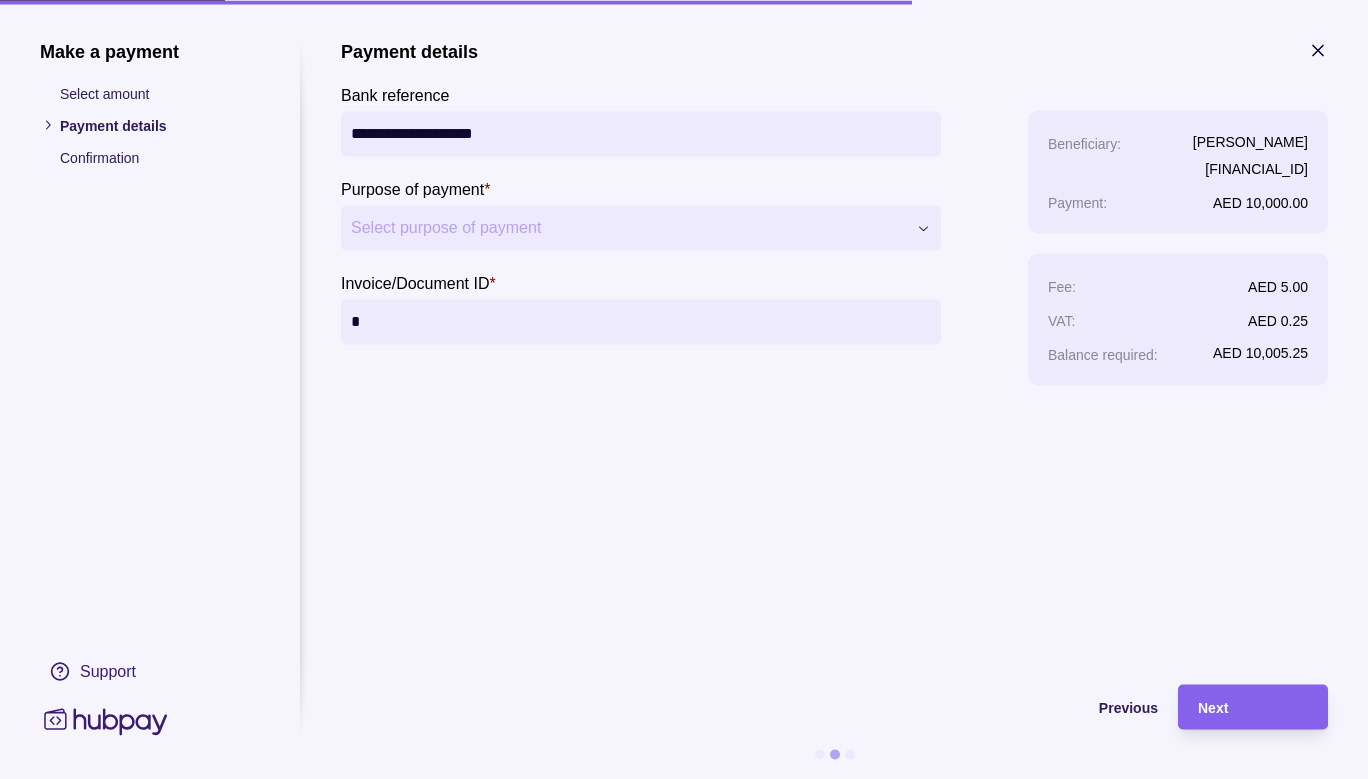 type on "**********" 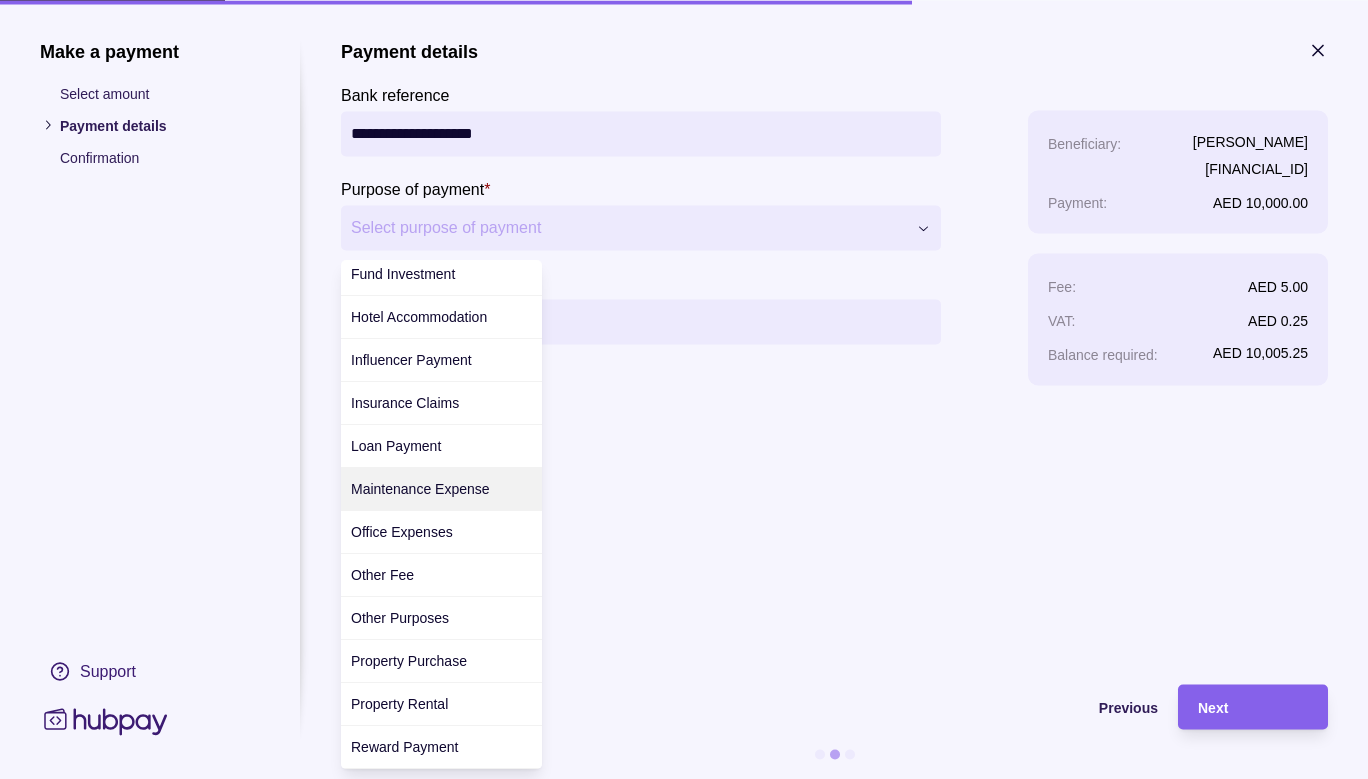 scroll, scrollTop: 351, scrollLeft: 0, axis: vertical 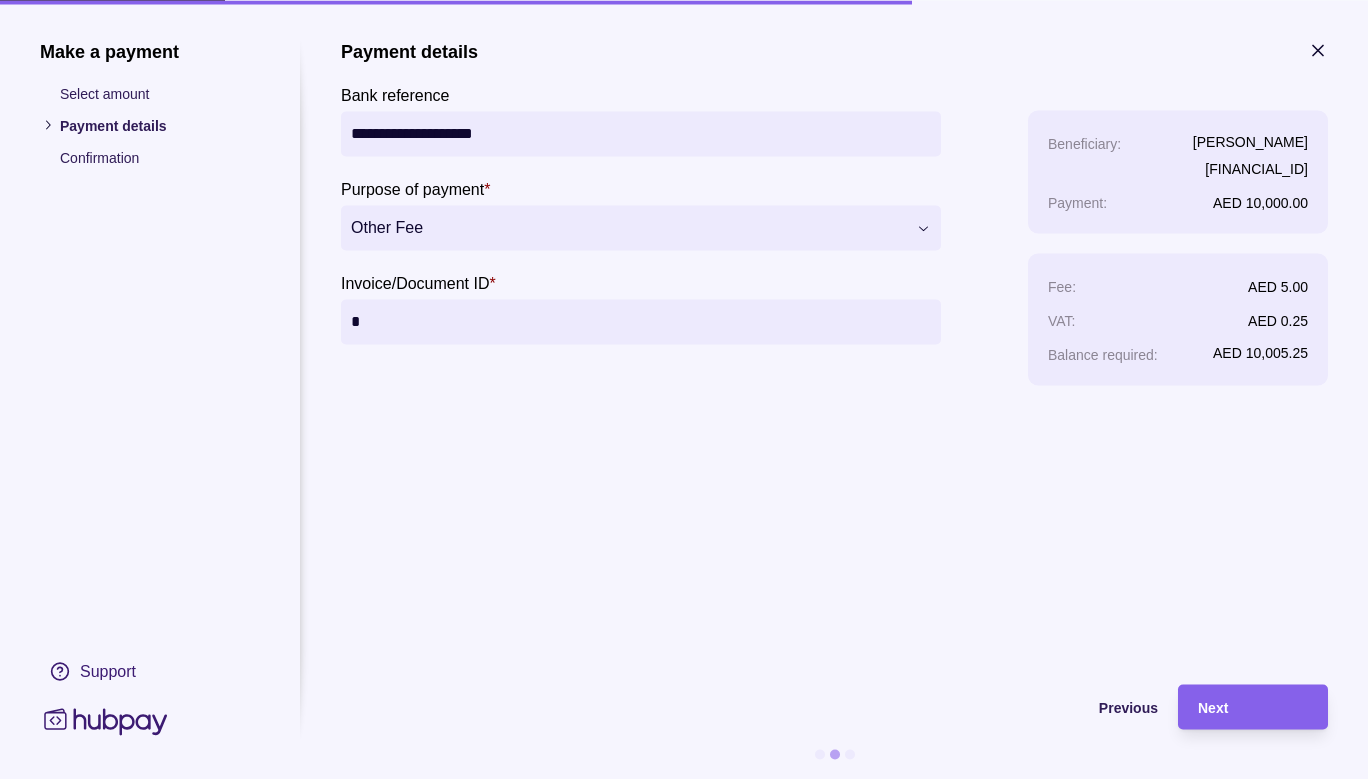 click on "**********" at bounding box center [834, 352] 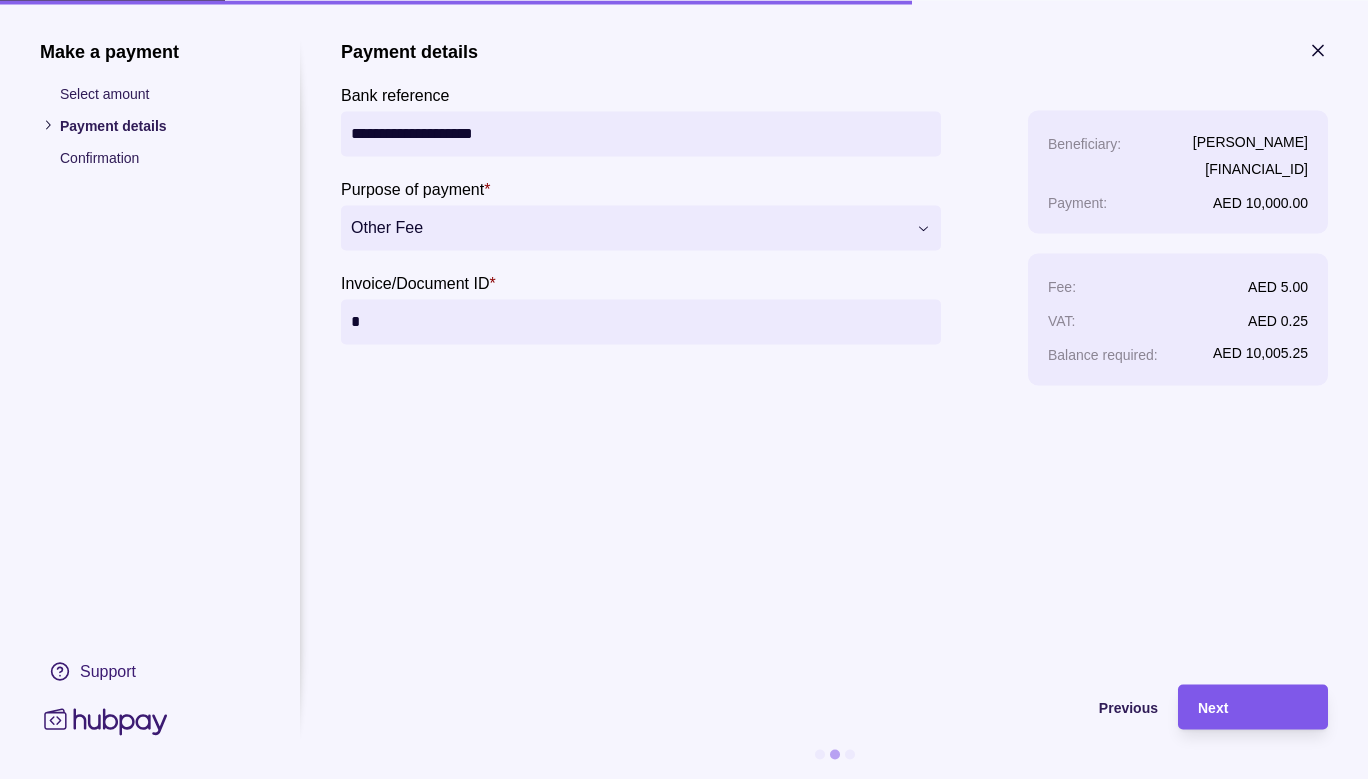 click on "Next" at bounding box center (1253, 707) 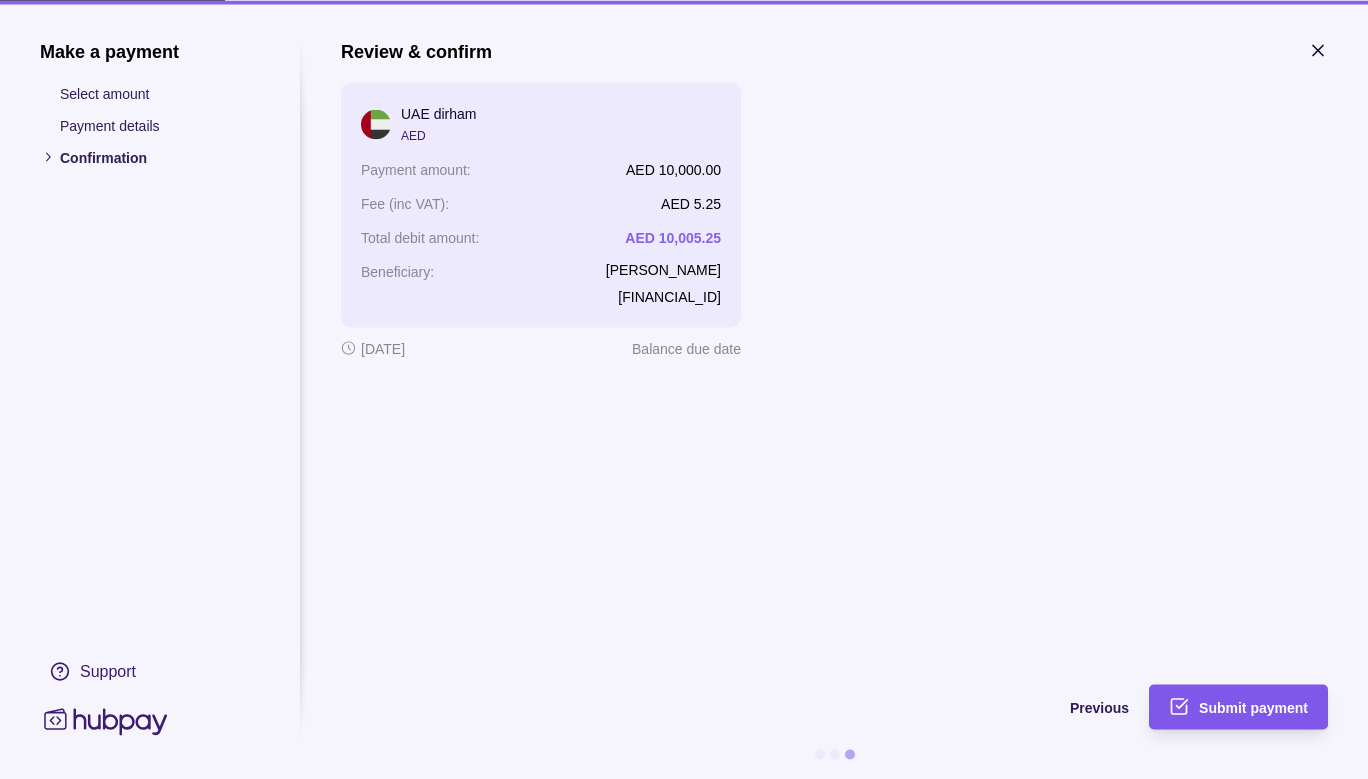 click on "Submit payment" at bounding box center (1253, 708) 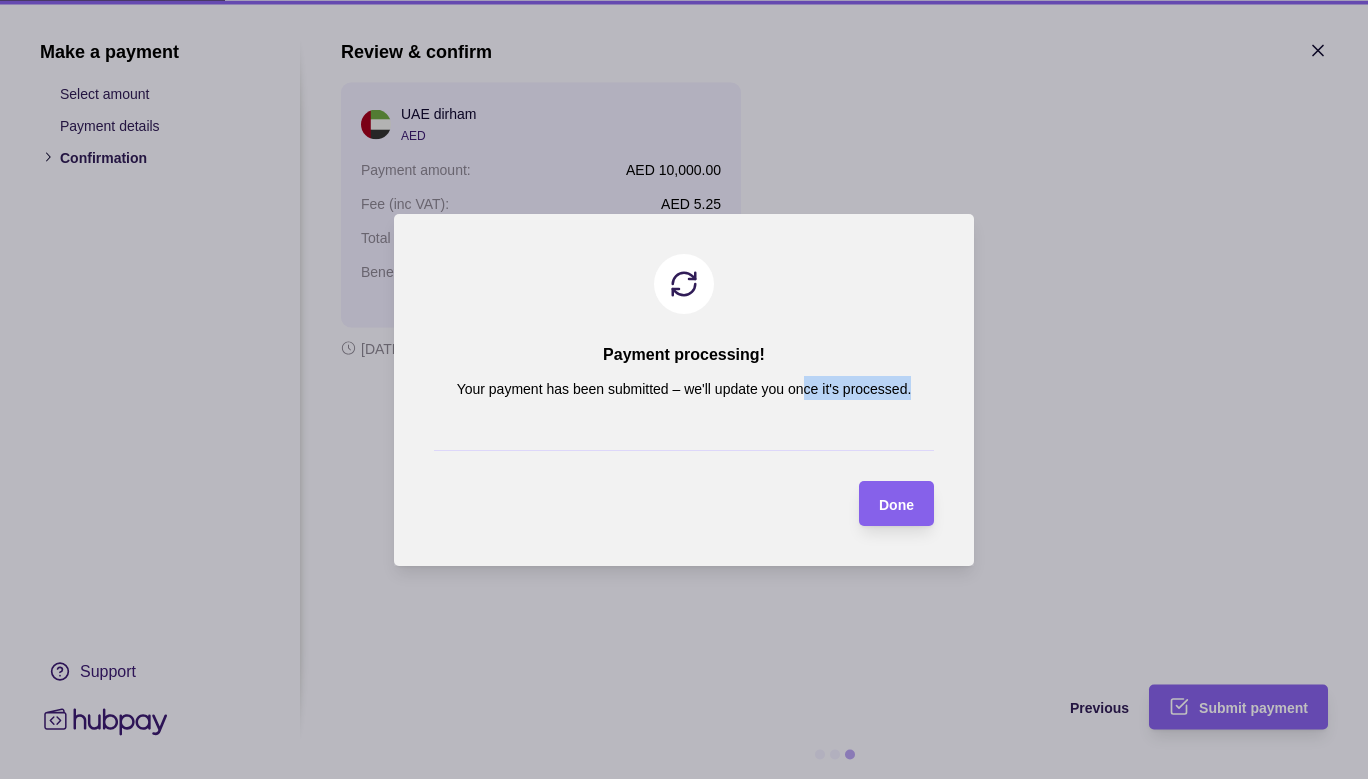 drag, startPoint x: 779, startPoint y: 307, endPoint x: 739, endPoint y: 477, distance: 174.64249 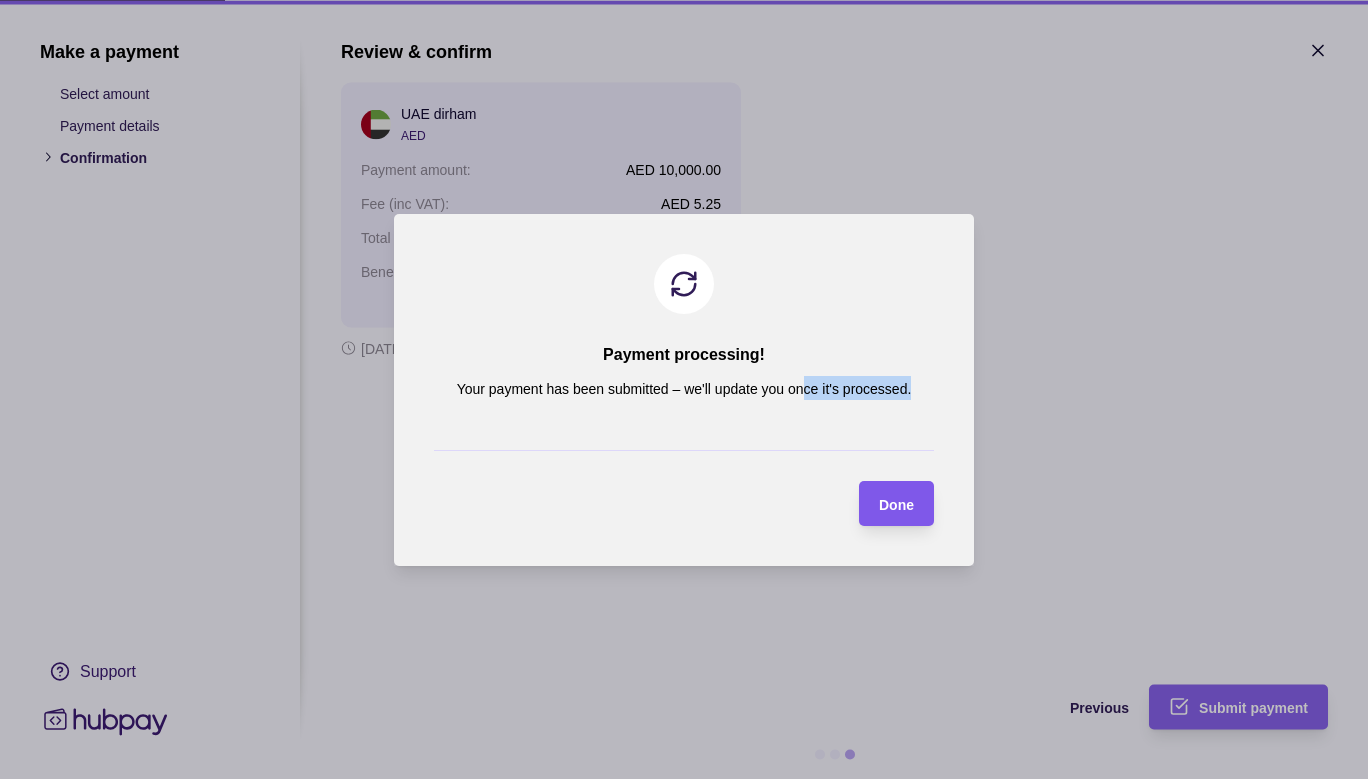 click on "Done" at bounding box center (896, 503) 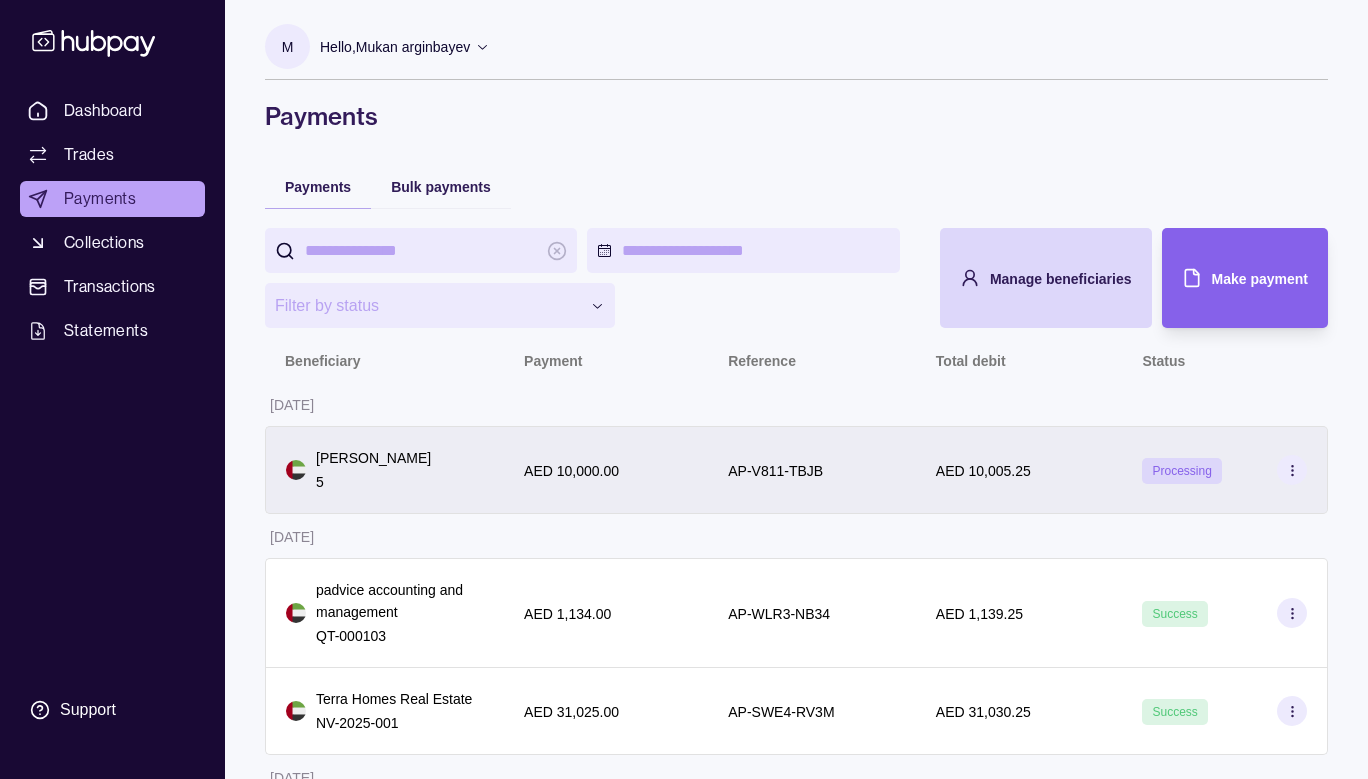 click at bounding box center [1292, 470] 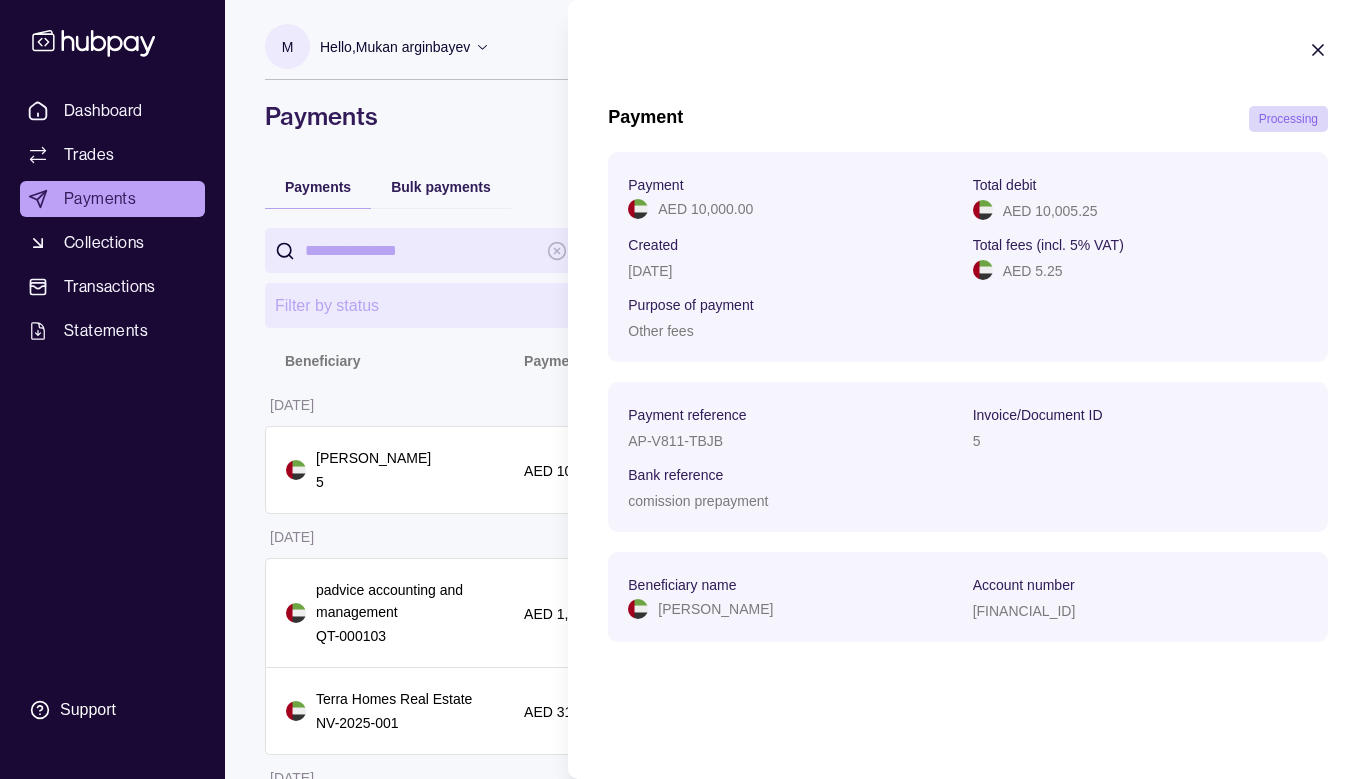click on "**********" at bounding box center [684, 1110] 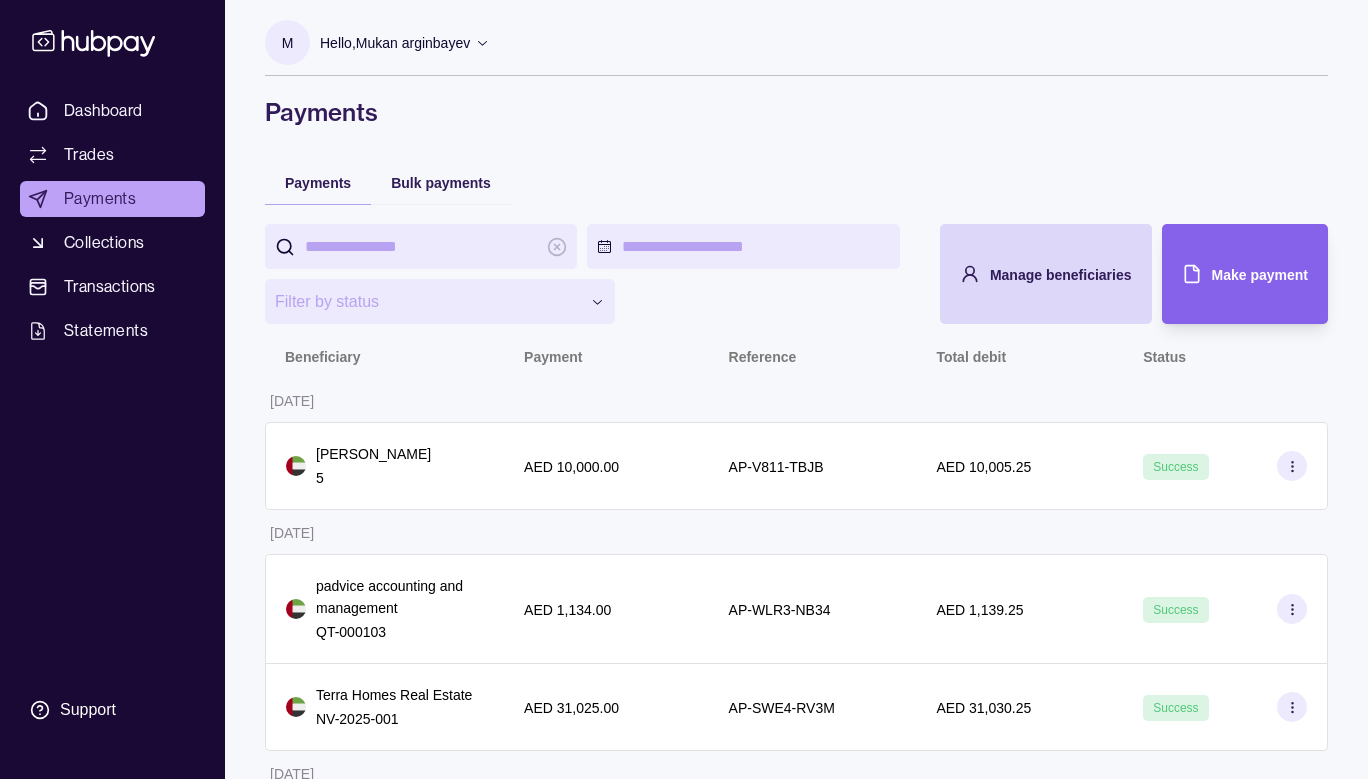 scroll, scrollTop: 0, scrollLeft: 0, axis: both 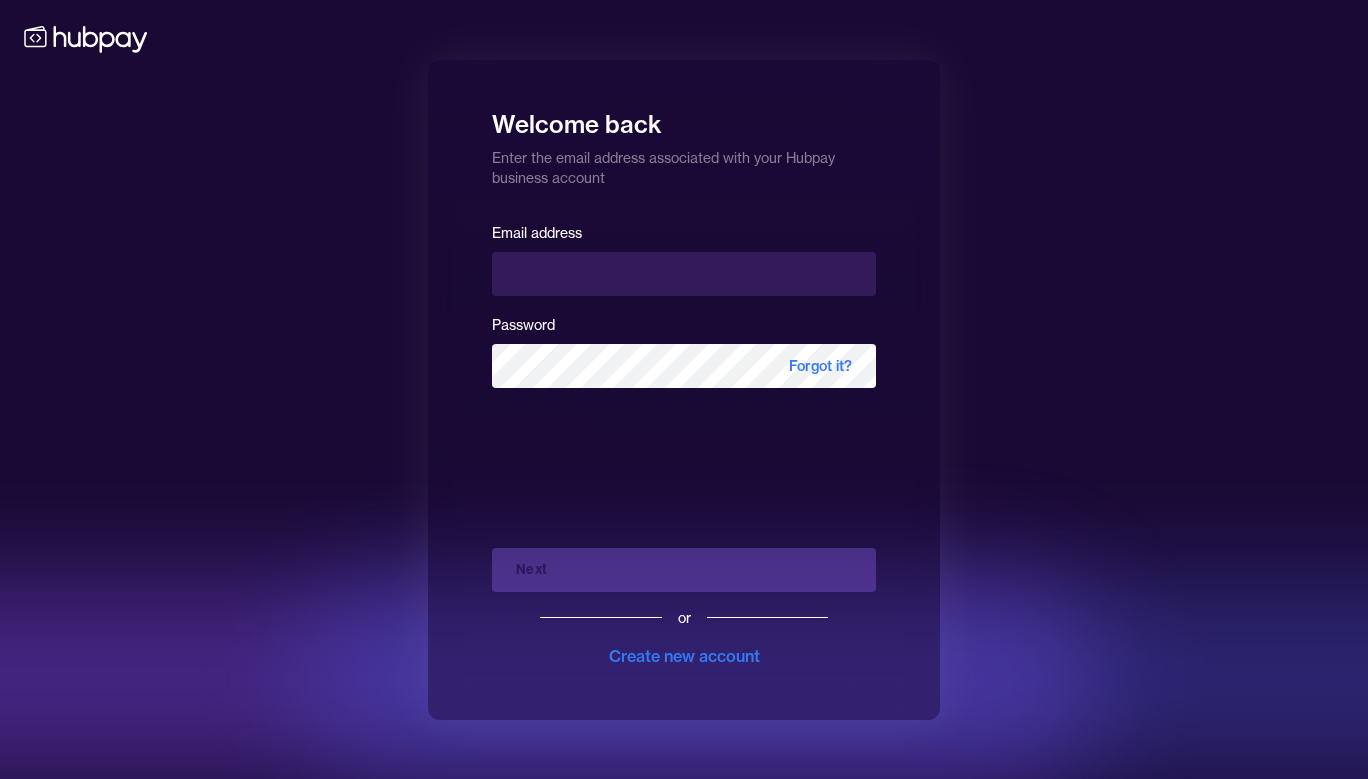 type on "**********" 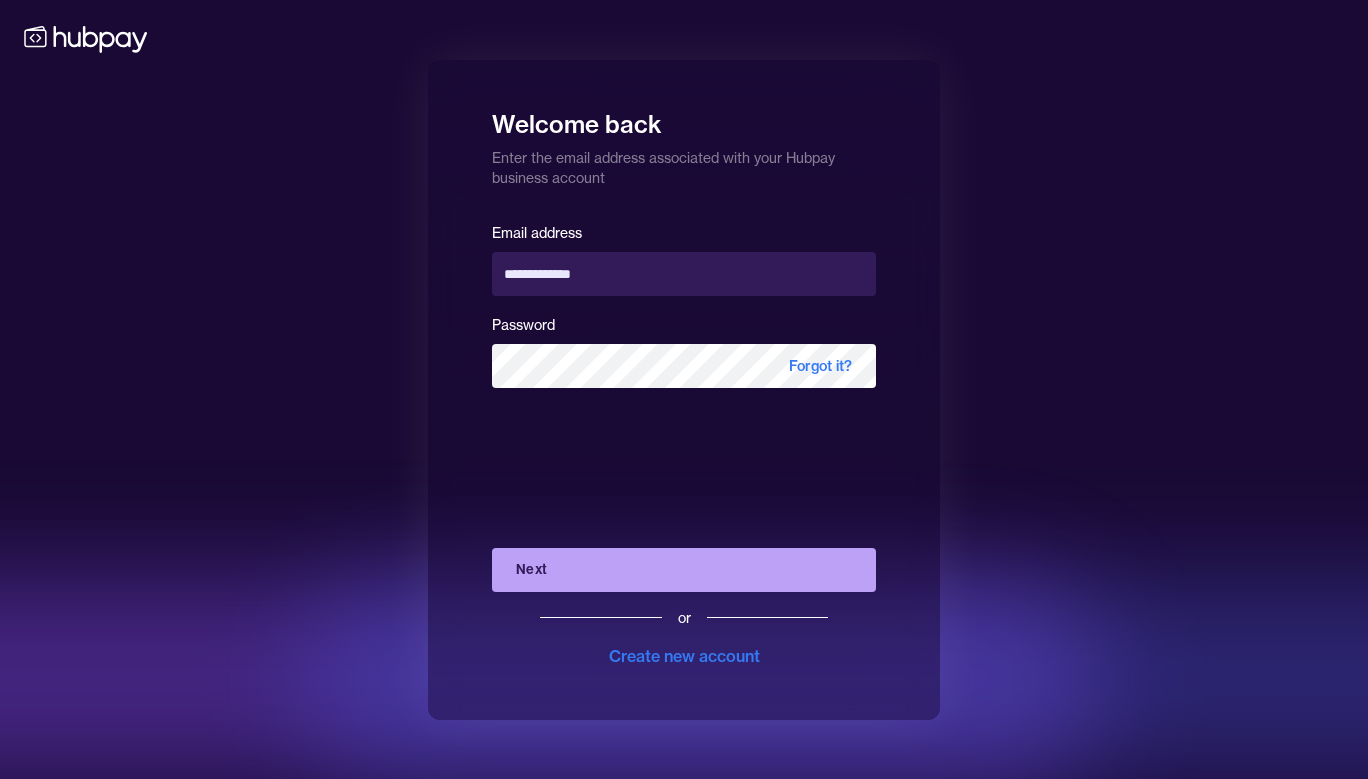 click on "Next" at bounding box center [684, 570] 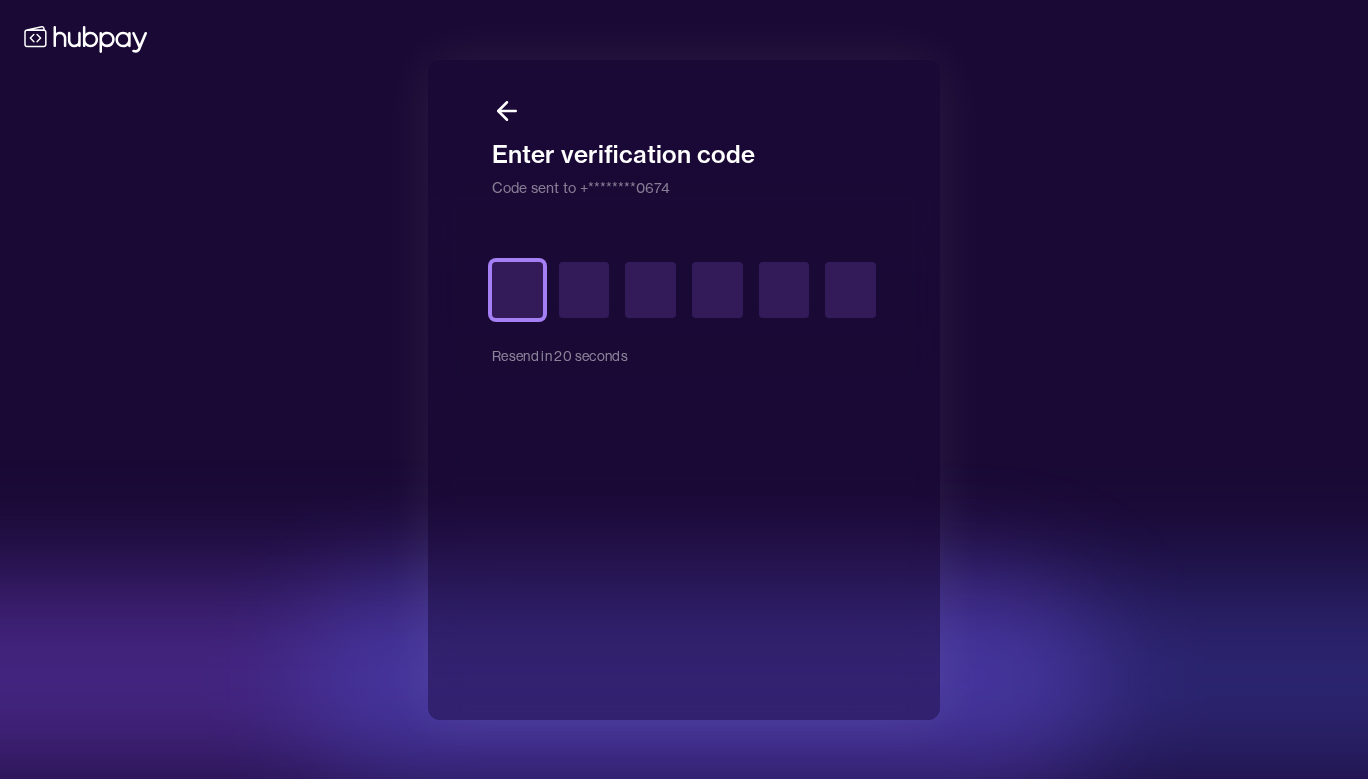 type on "*" 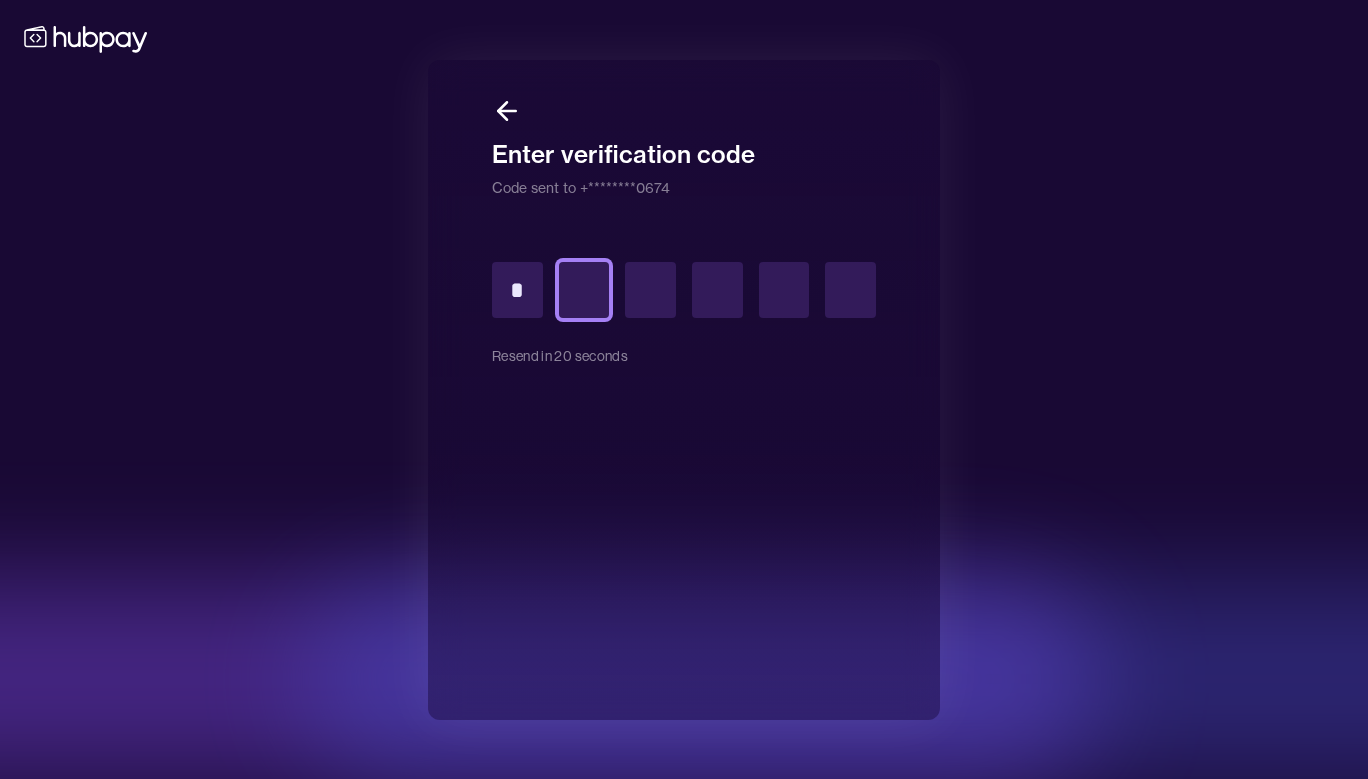 type on "*" 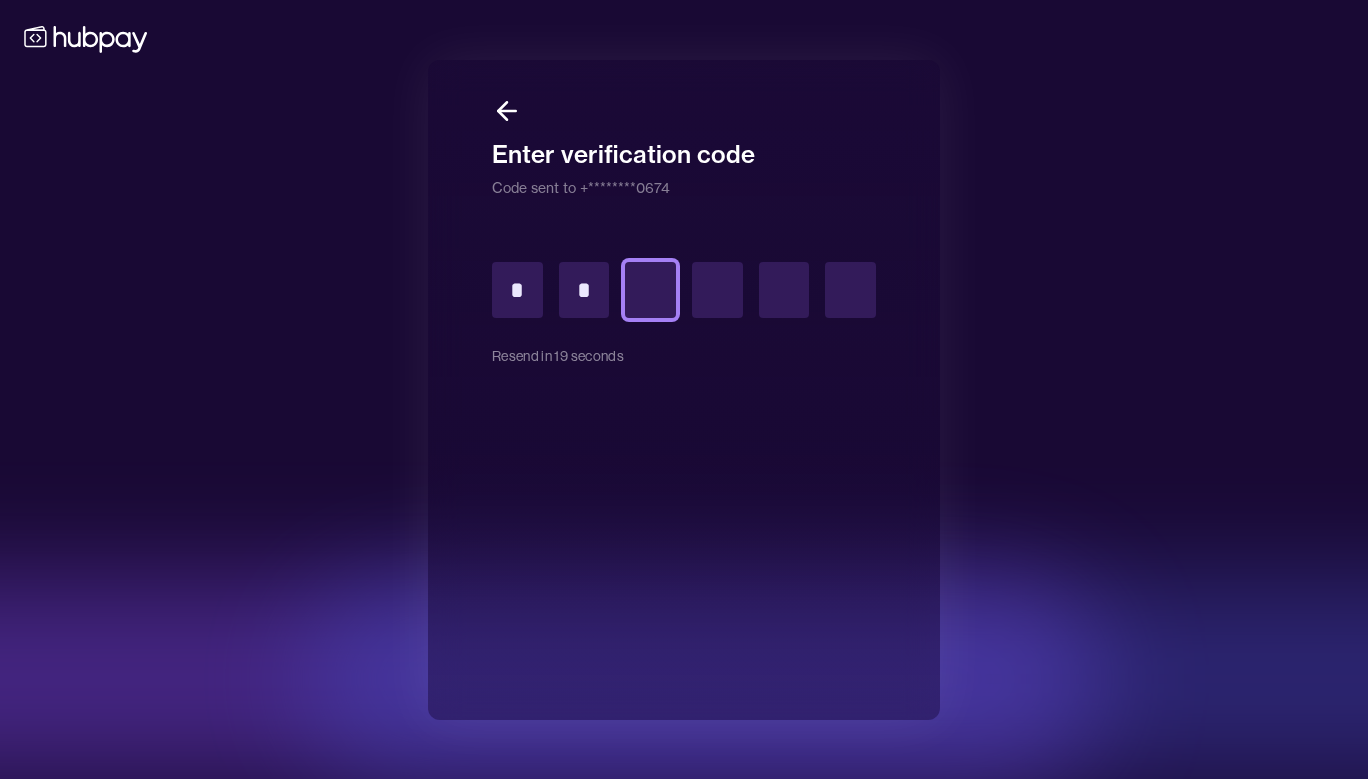 type on "*" 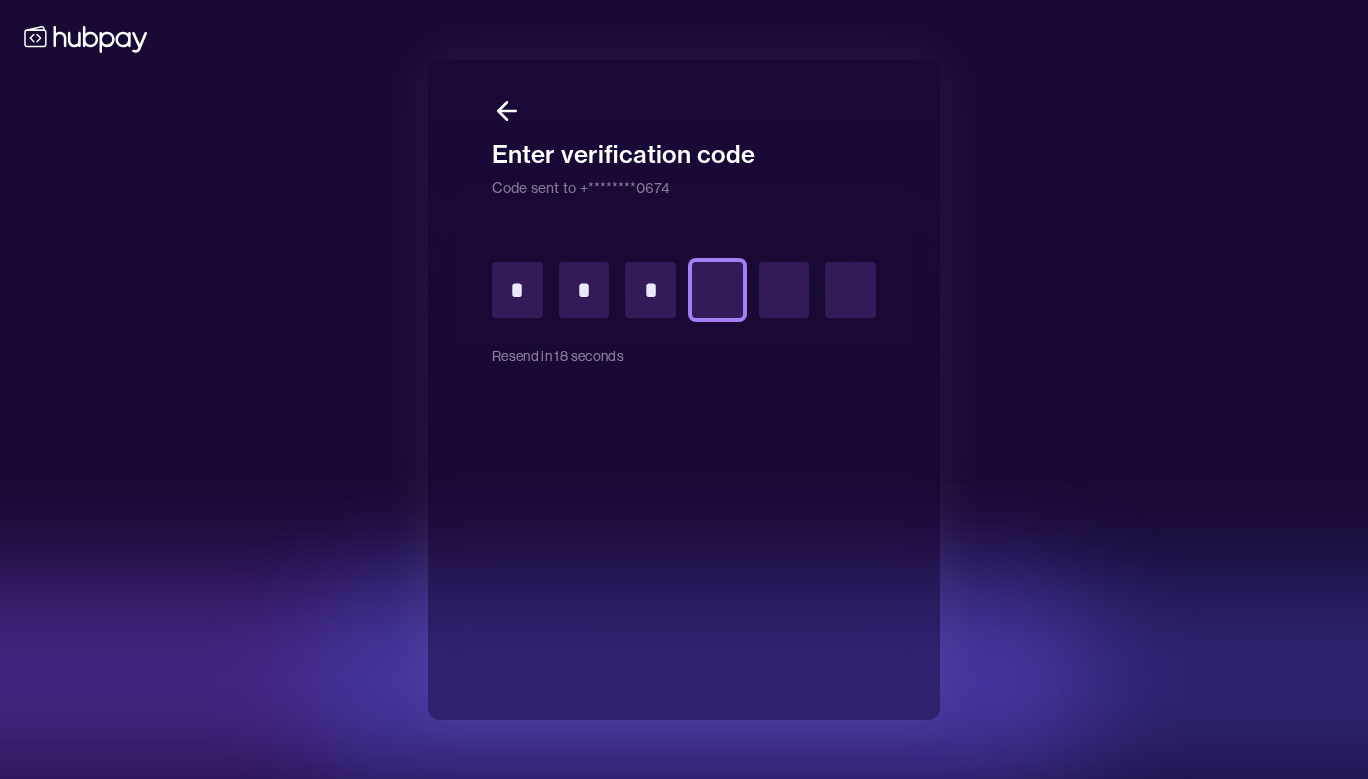 type on "*" 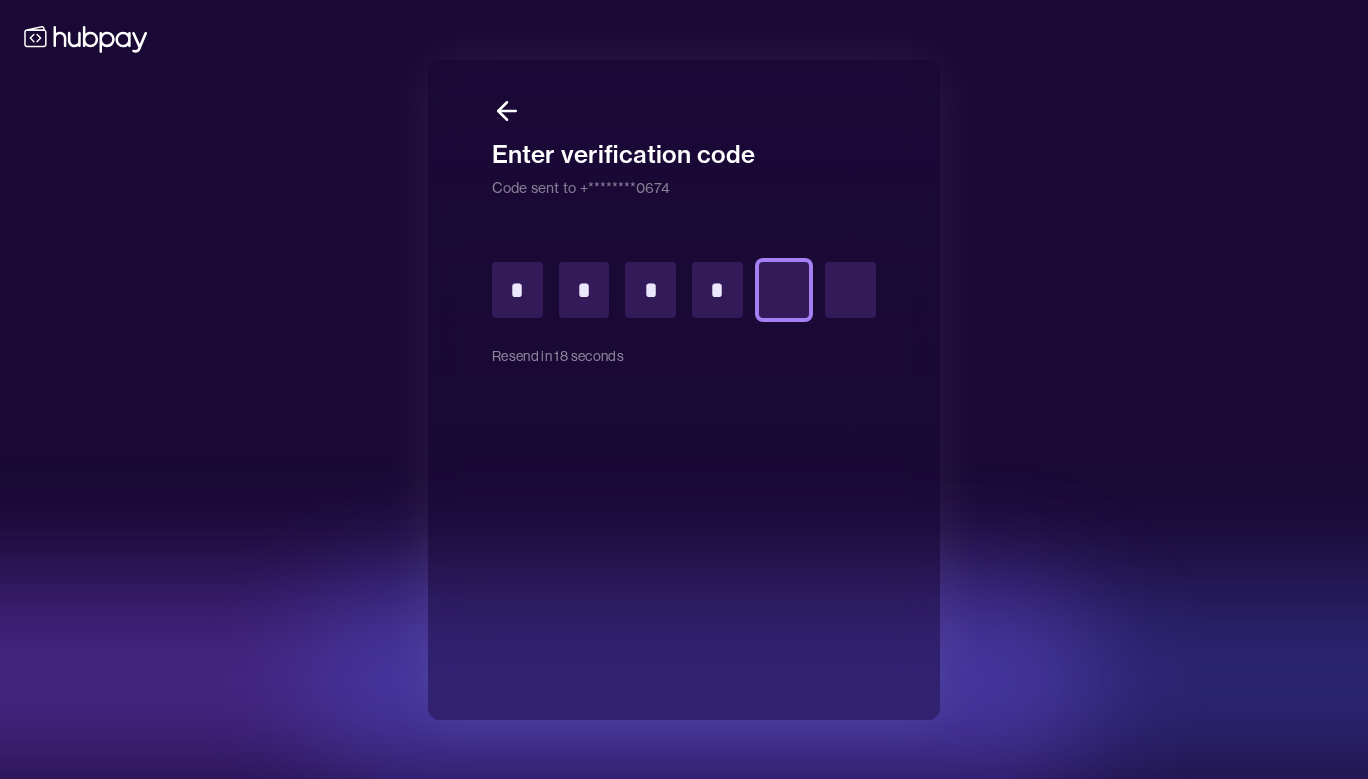 type on "*" 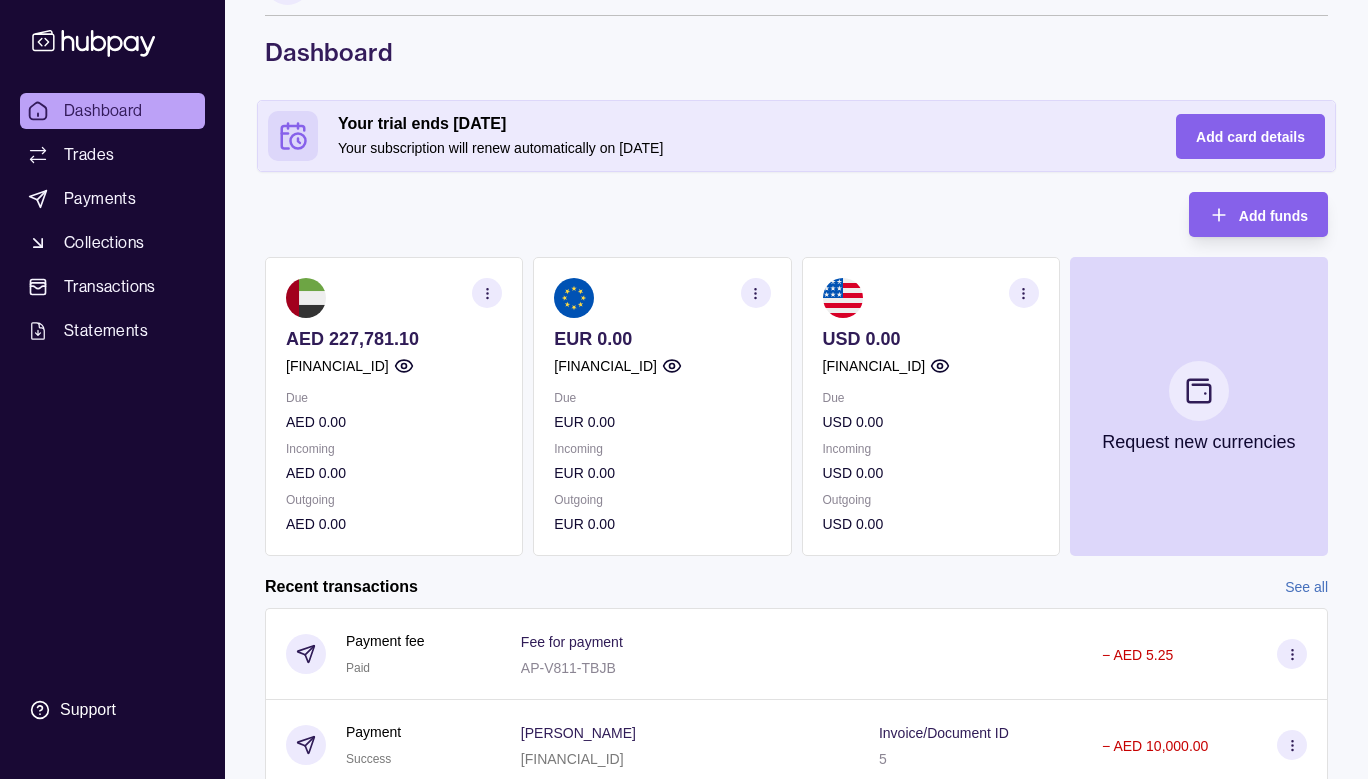 scroll, scrollTop: 0, scrollLeft: 0, axis: both 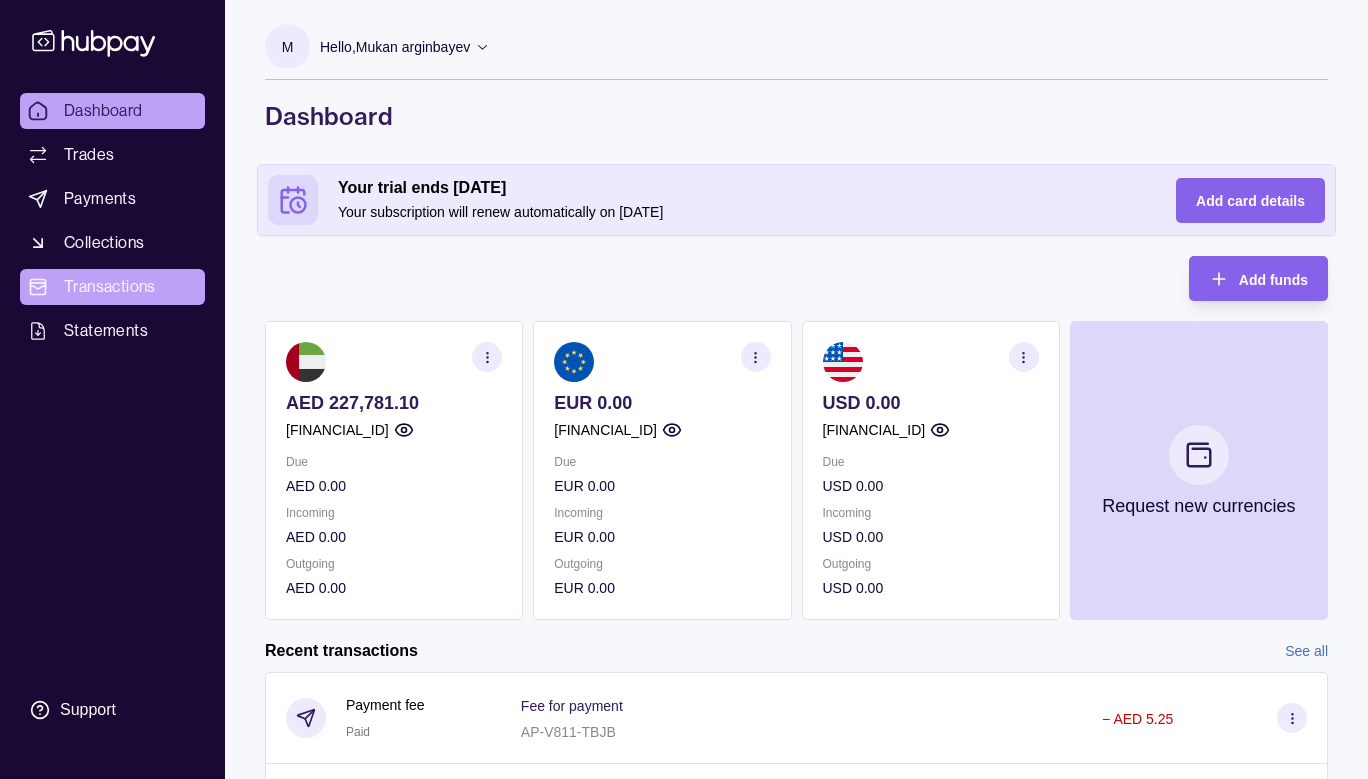 click on "Transactions" at bounding box center (110, 287) 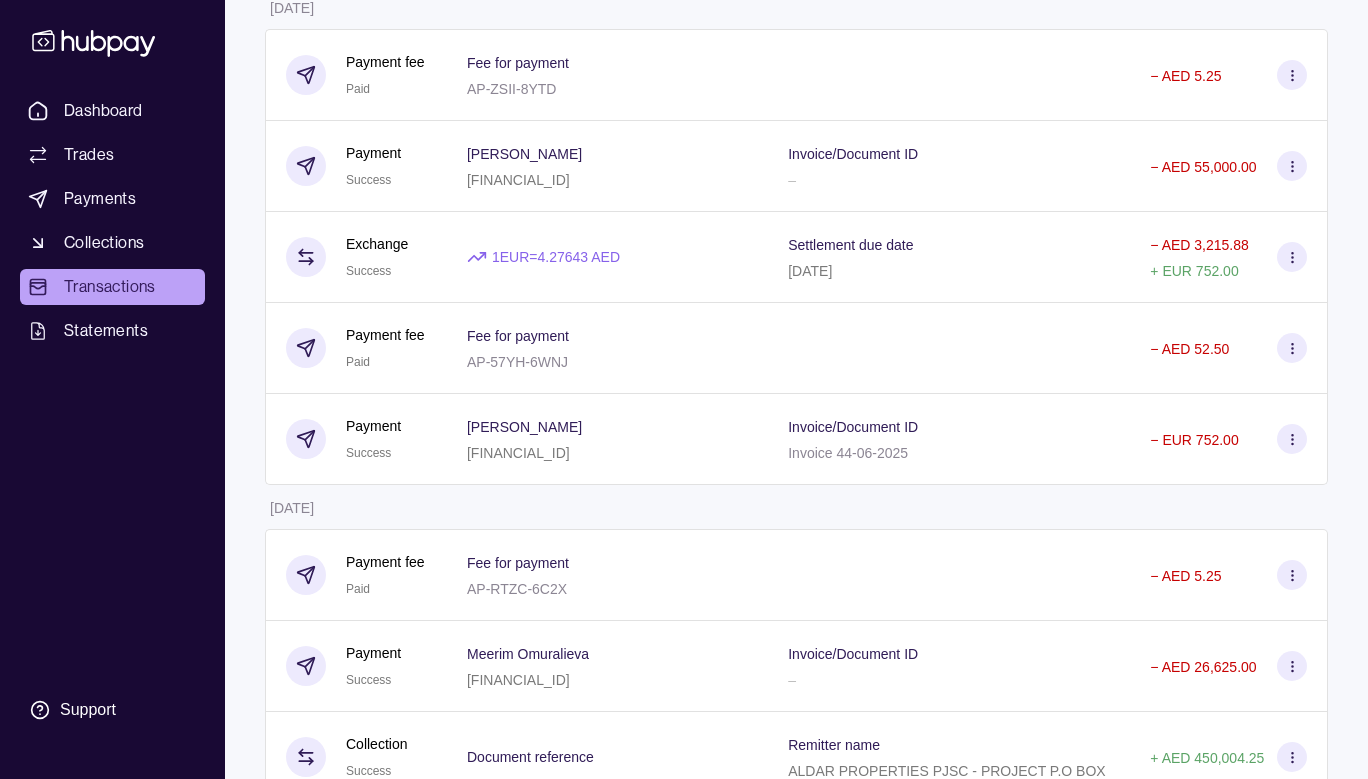 scroll, scrollTop: 3432, scrollLeft: 0, axis: vertical 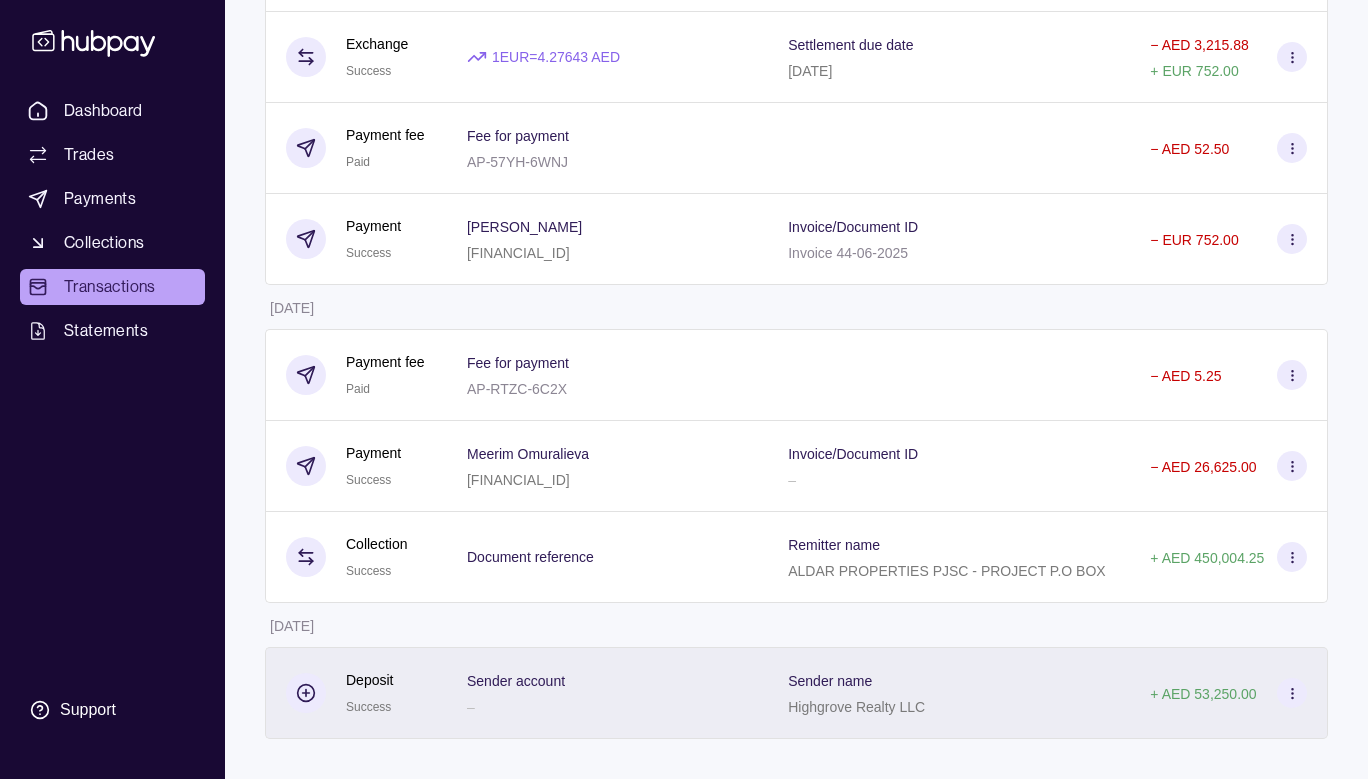 click 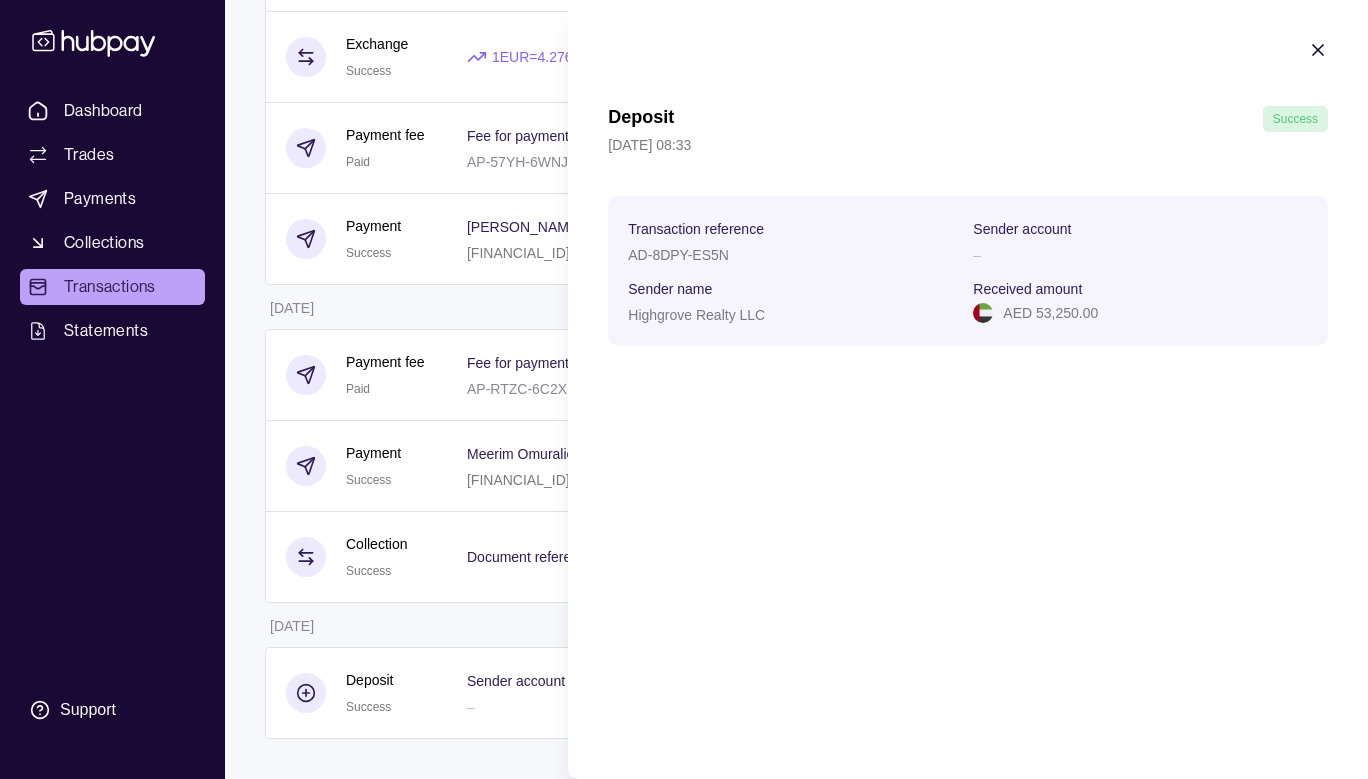 click 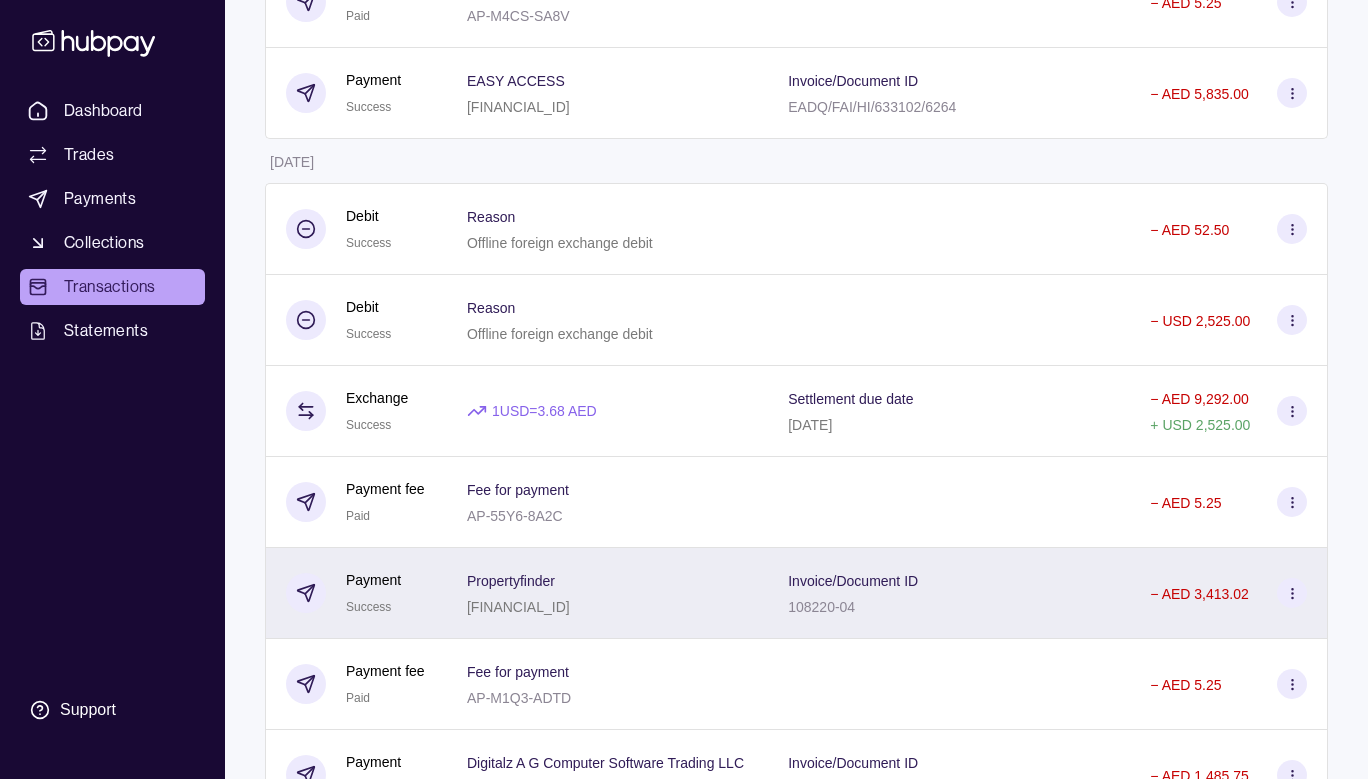 scroll, scrollTop: 1380, scrollLeft: 0, axis: vertical 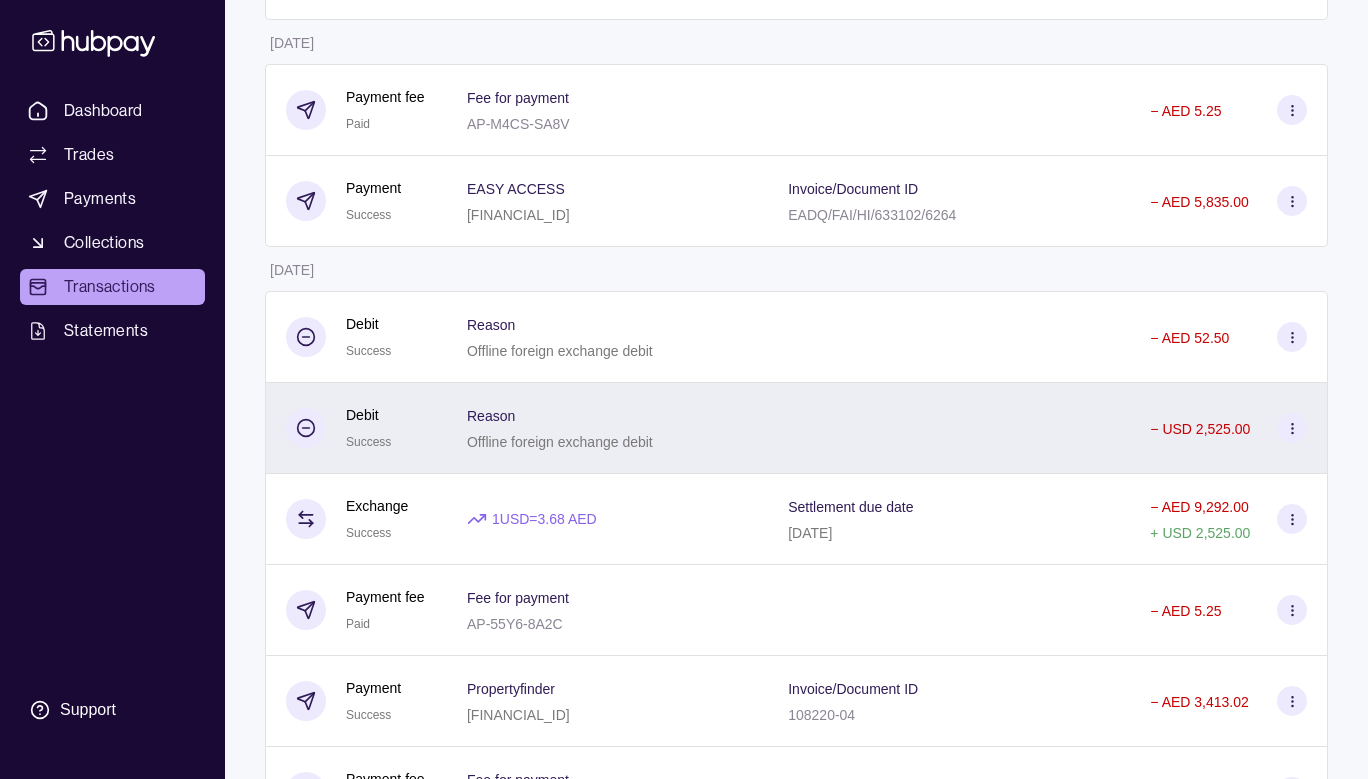 click on "Reason Offline foreign exchange debit" at bounding box center [607, 428] 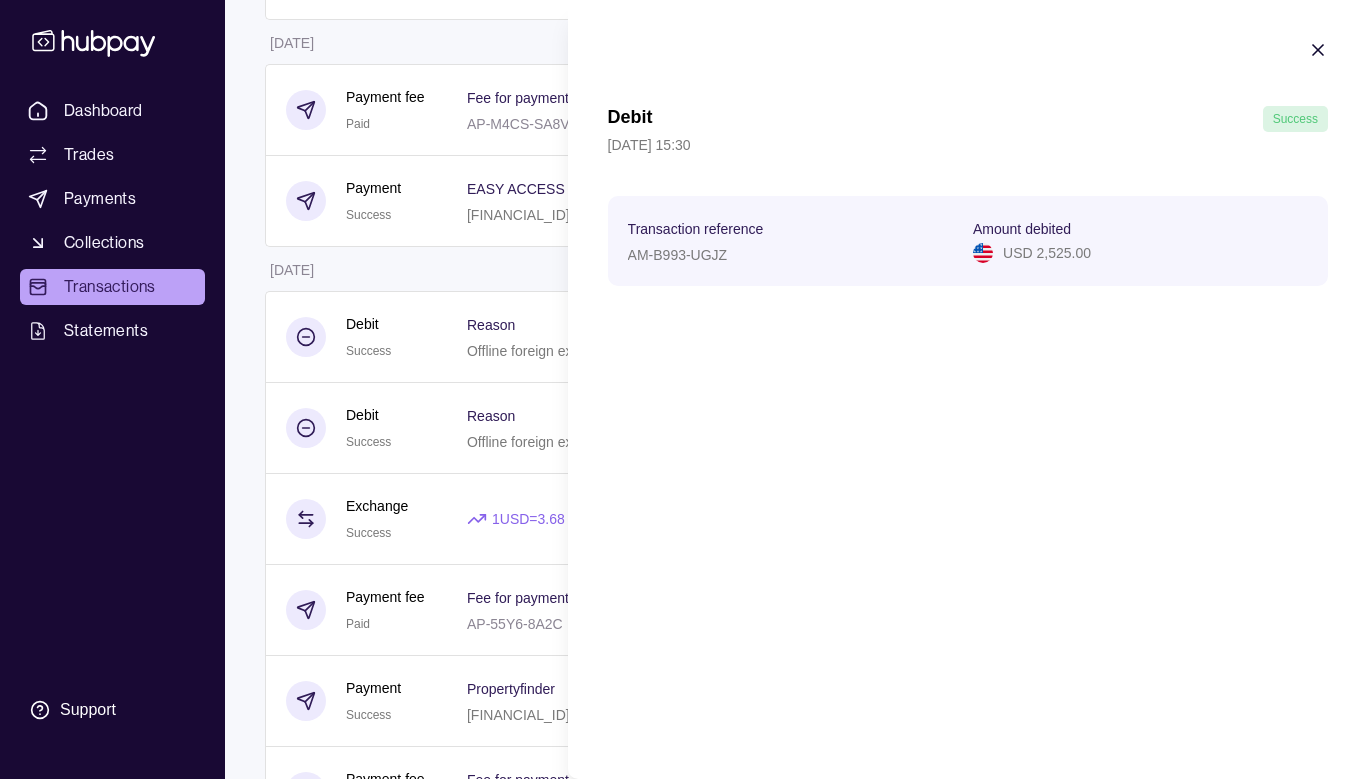 click 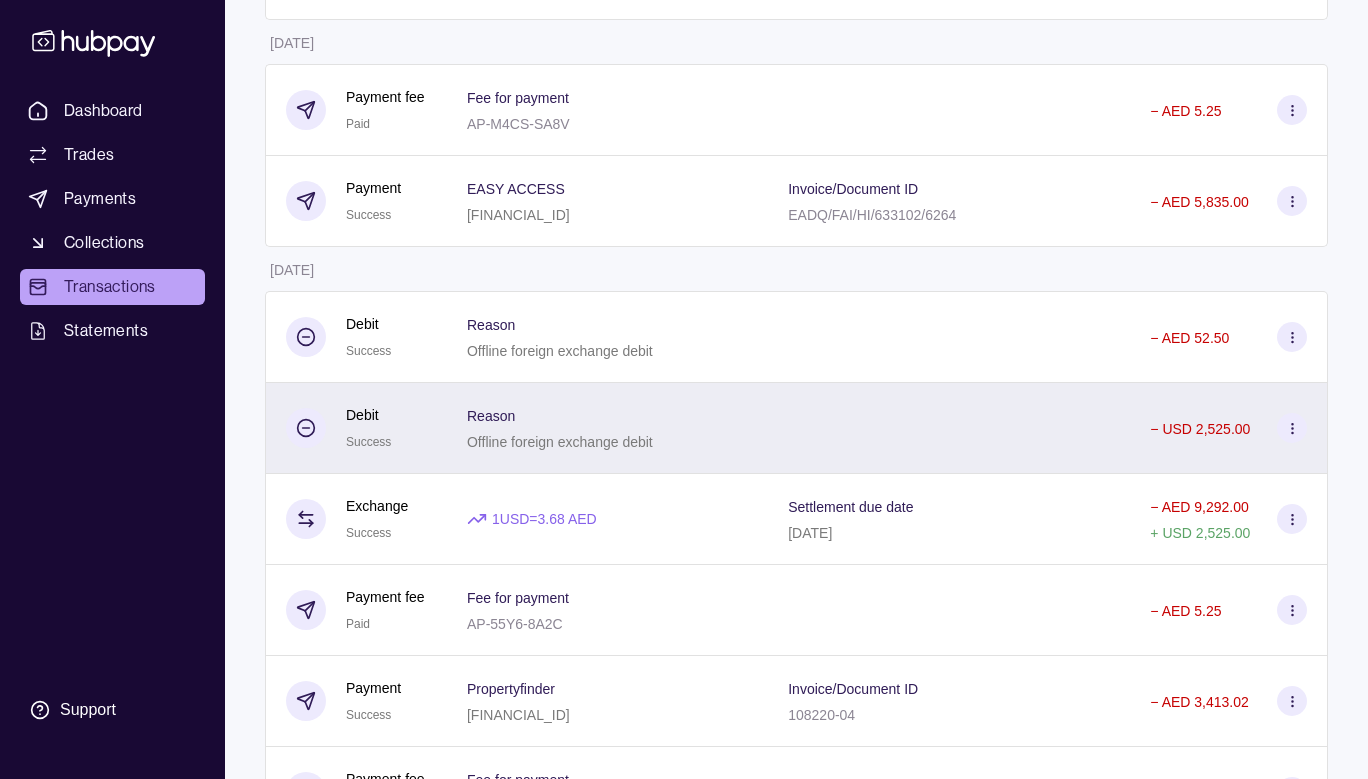 click at bounding box center (1292, 428) 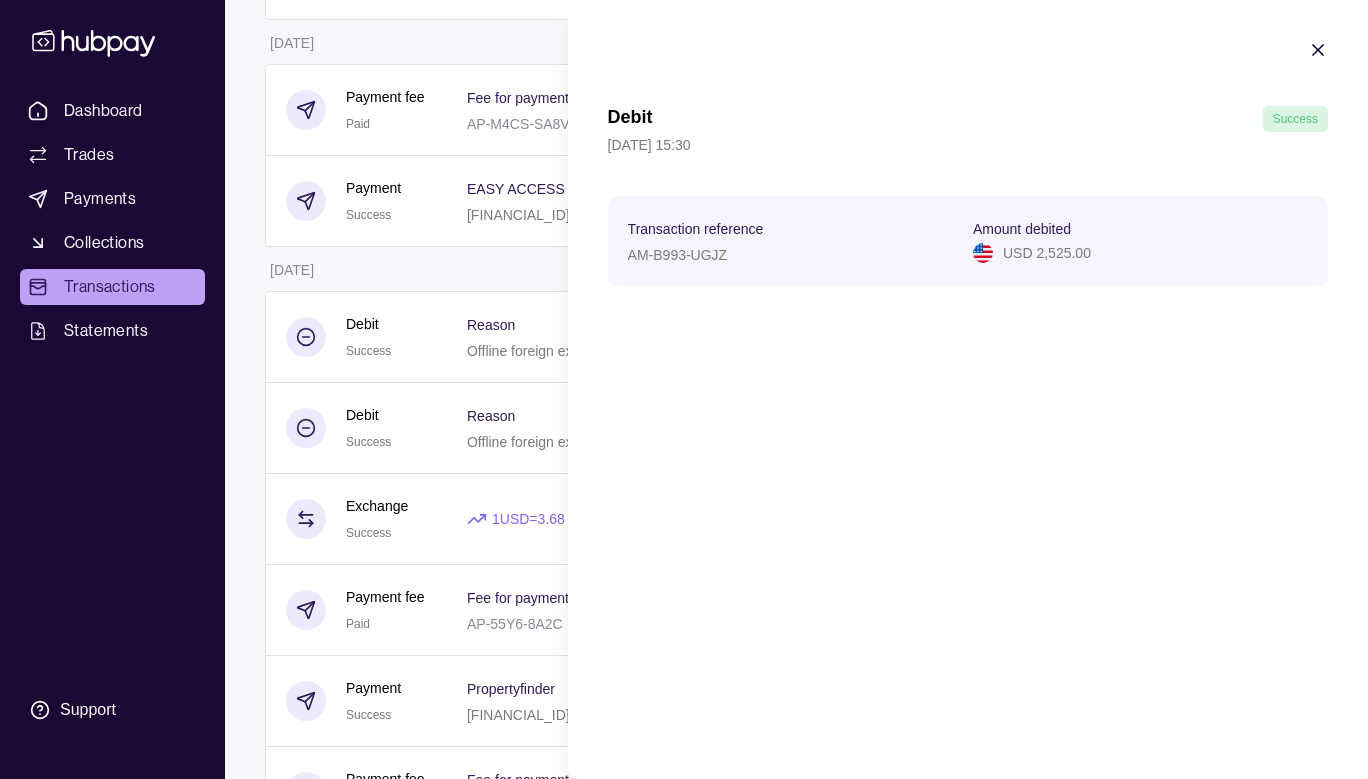 click 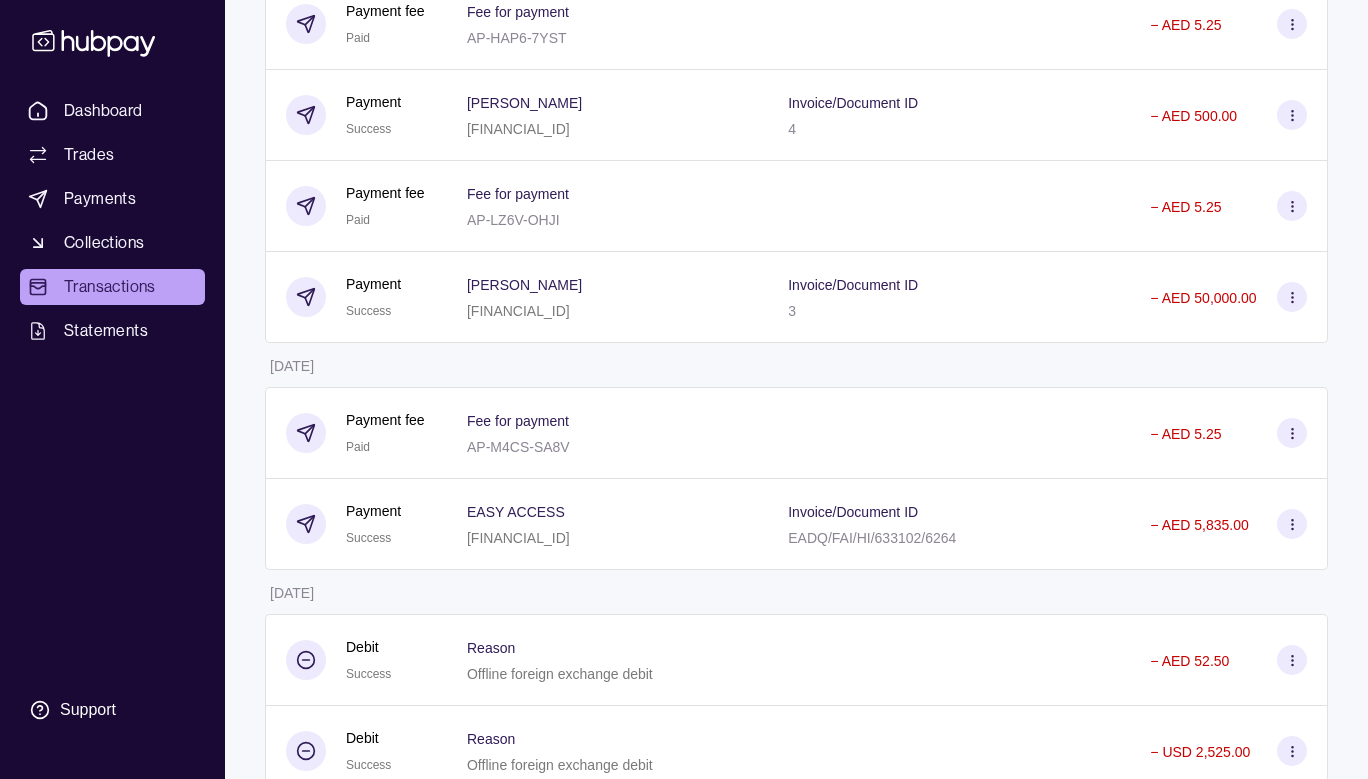 scroll, scrollTop: 1056, scrollLeft: 0, axis: vertical 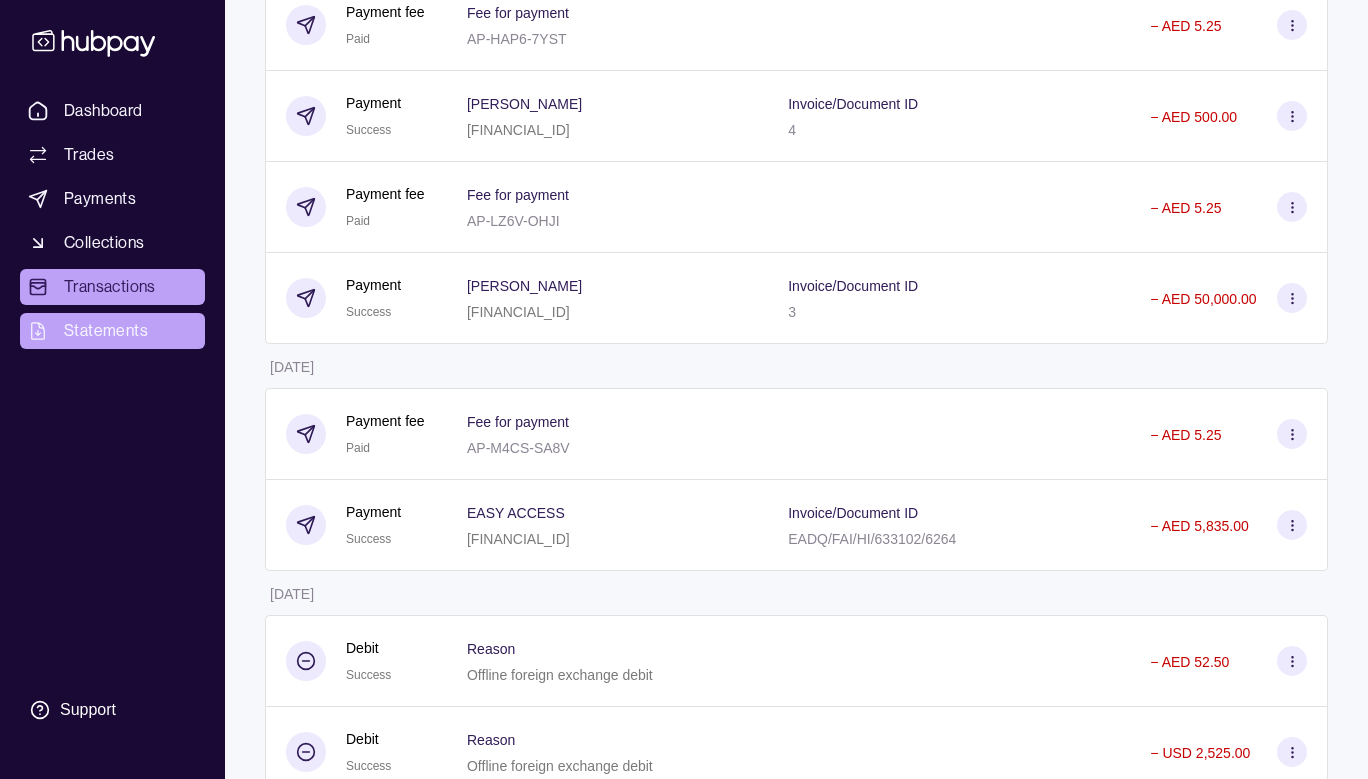 click on "Statements" at bounding box center [106, 331] 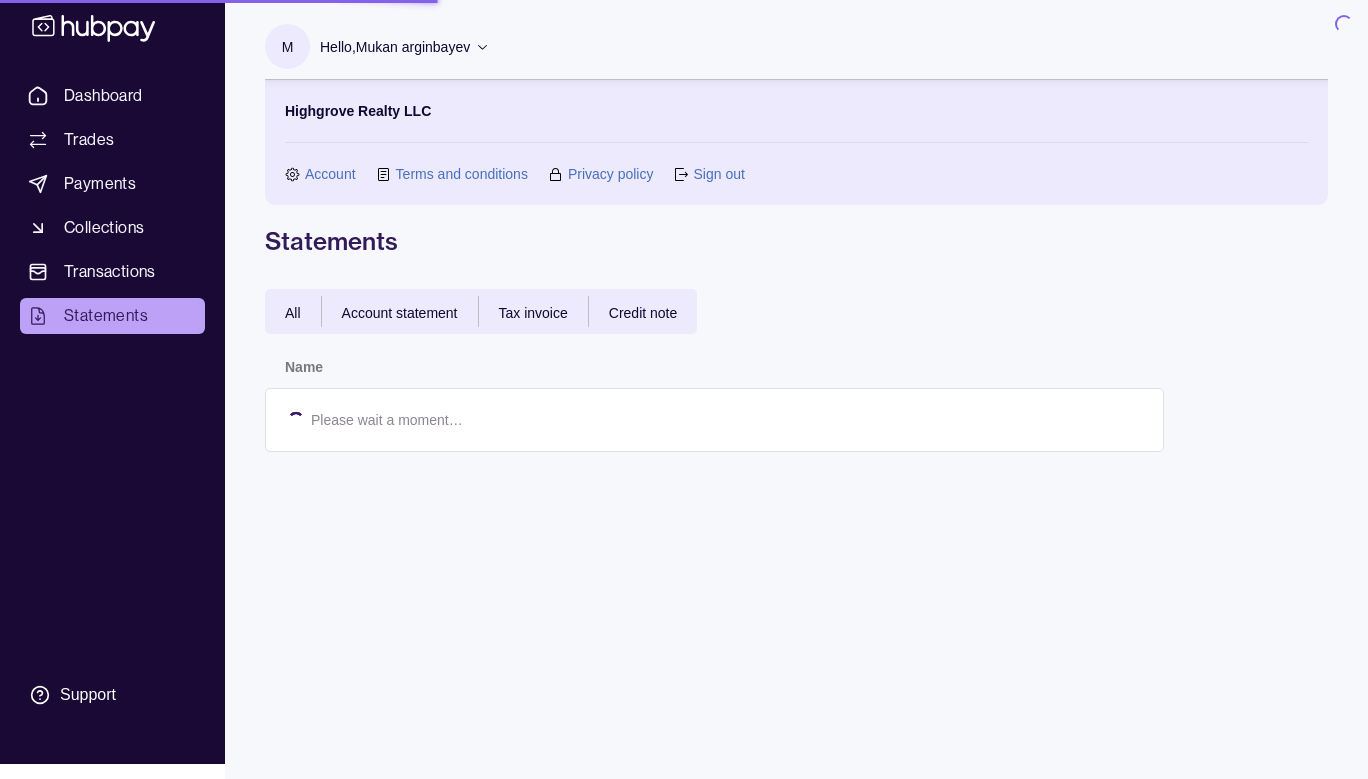 scroll, scrollTop: 0, scrollLeft: 0, axis: both 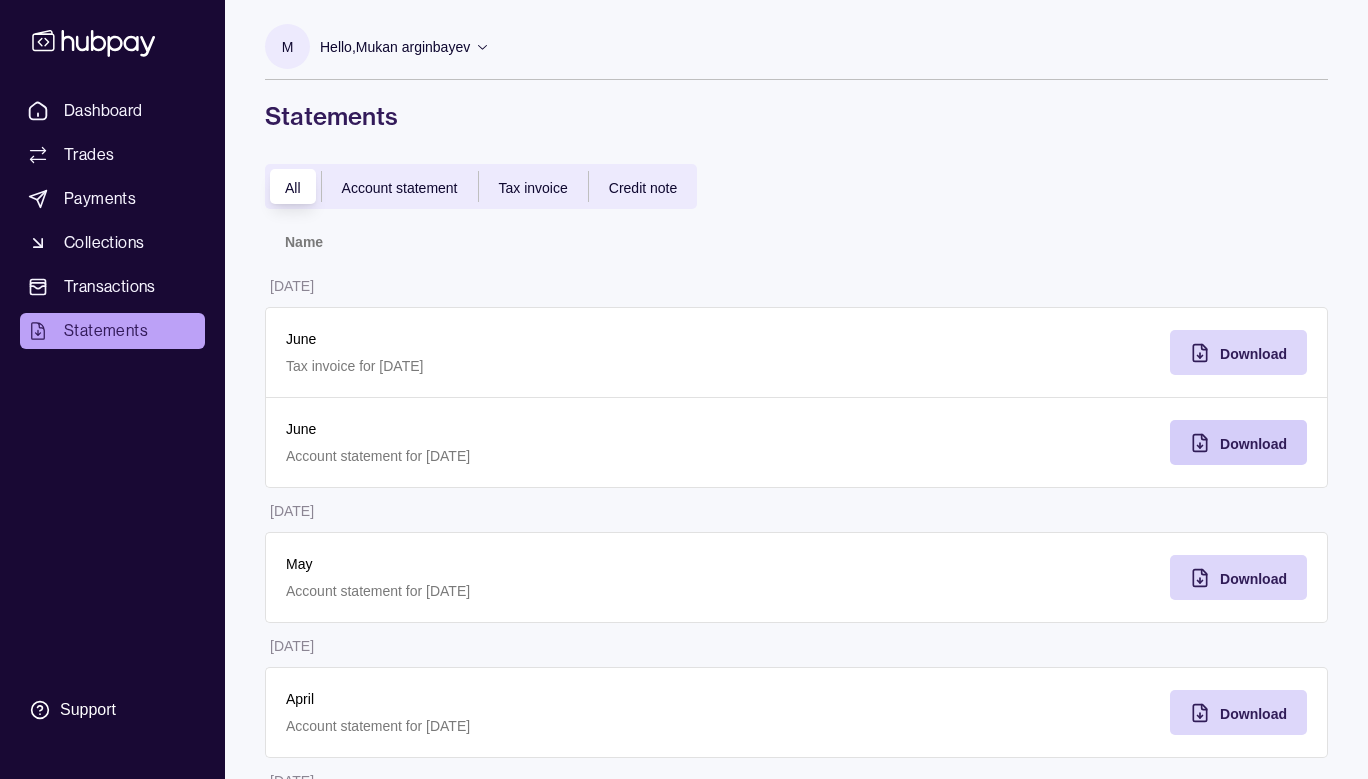 click on "Download" at bounding box center (1253, 443) 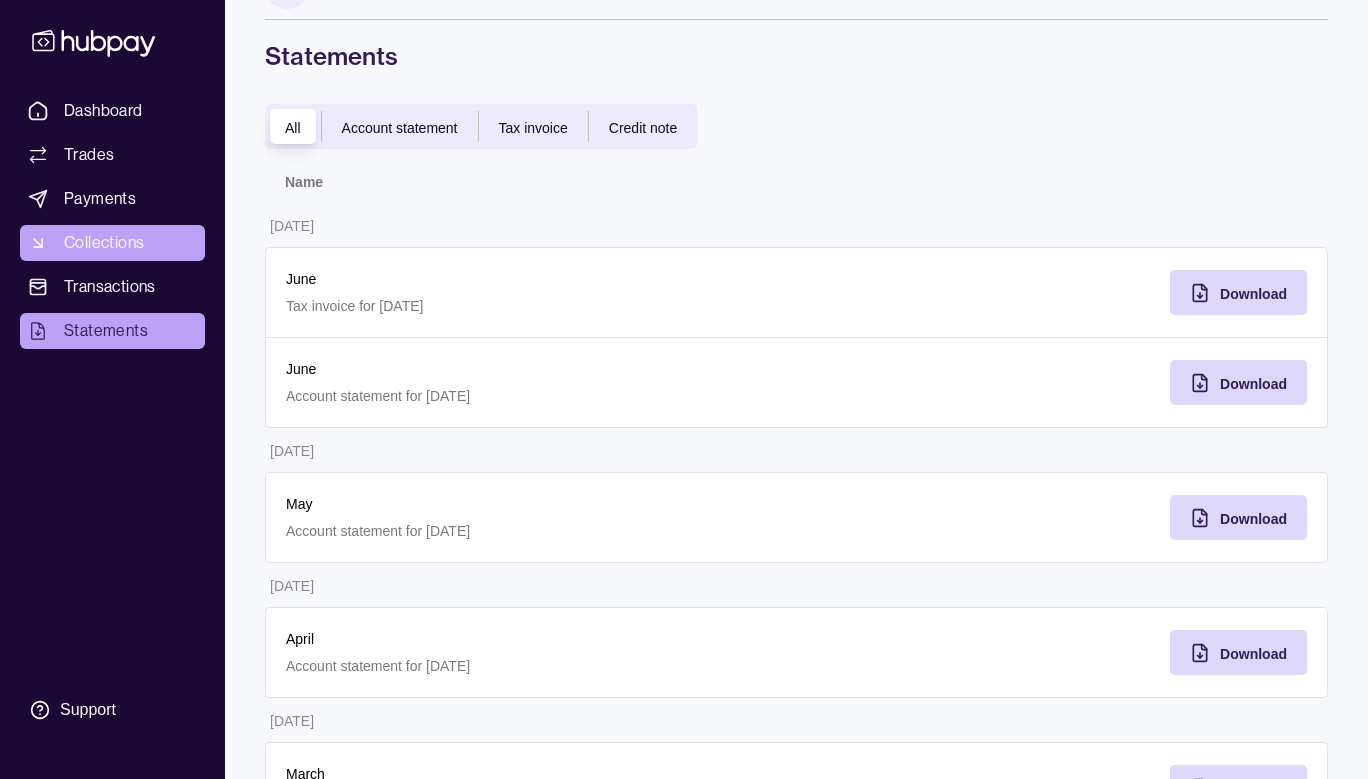 scroll, scrollTop: 0, scrollLeft: 0, axis: both 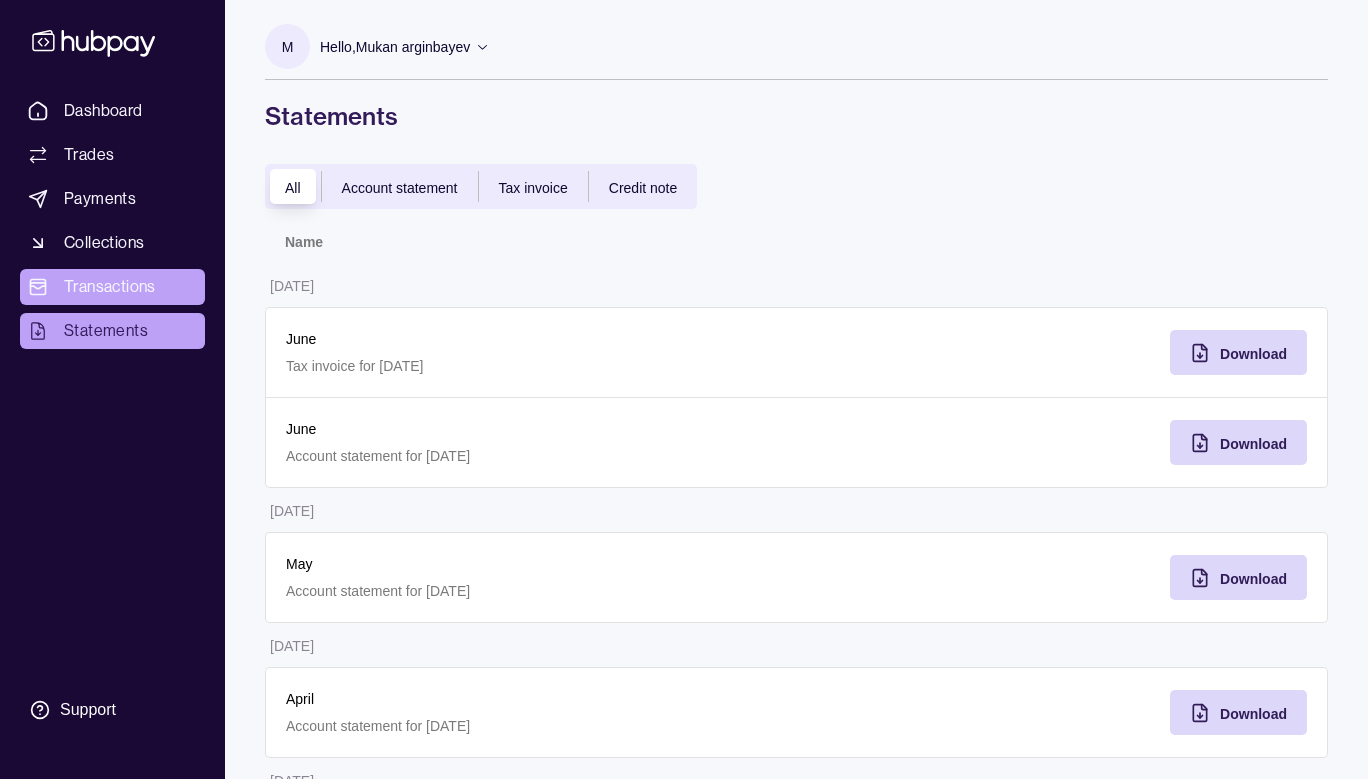 click on "Transactions" at bounding box center [110, 287] 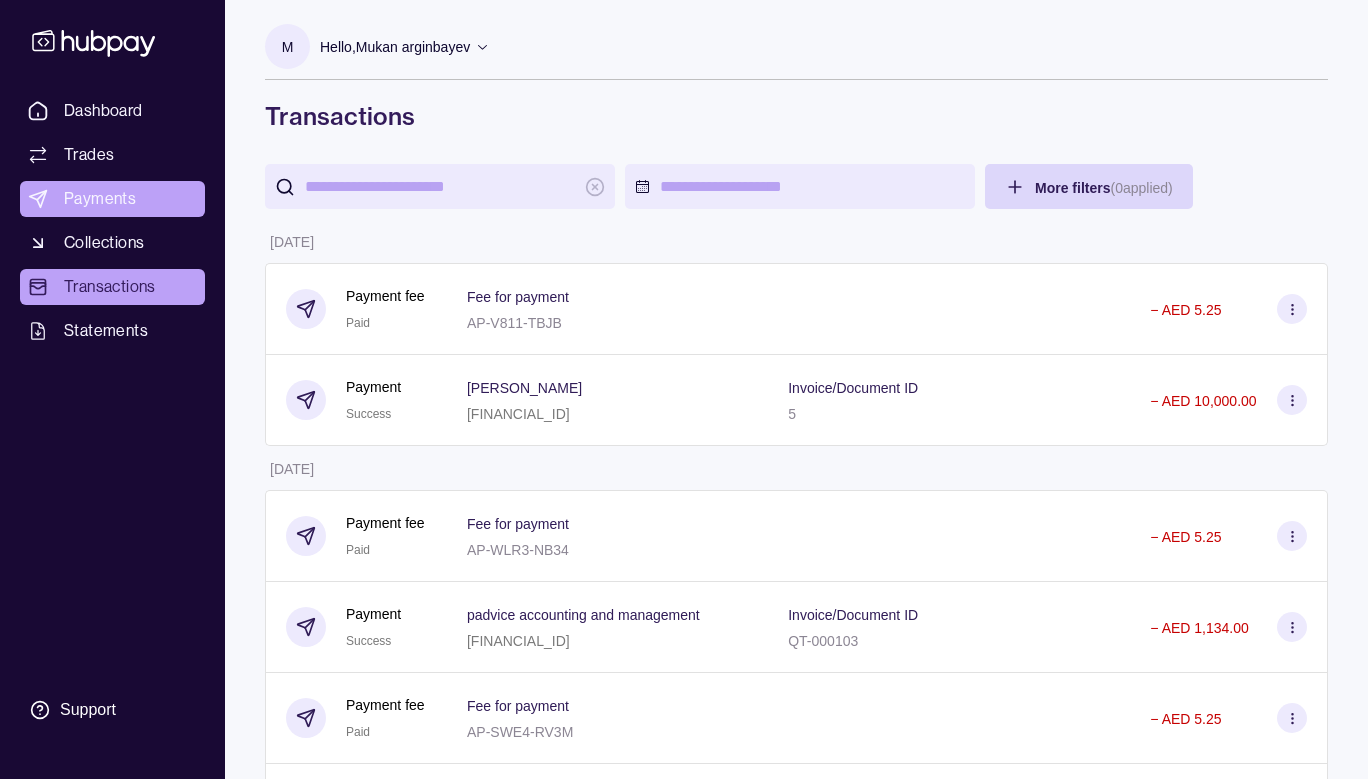 click on "Payments" at bounding box center [112, 199] 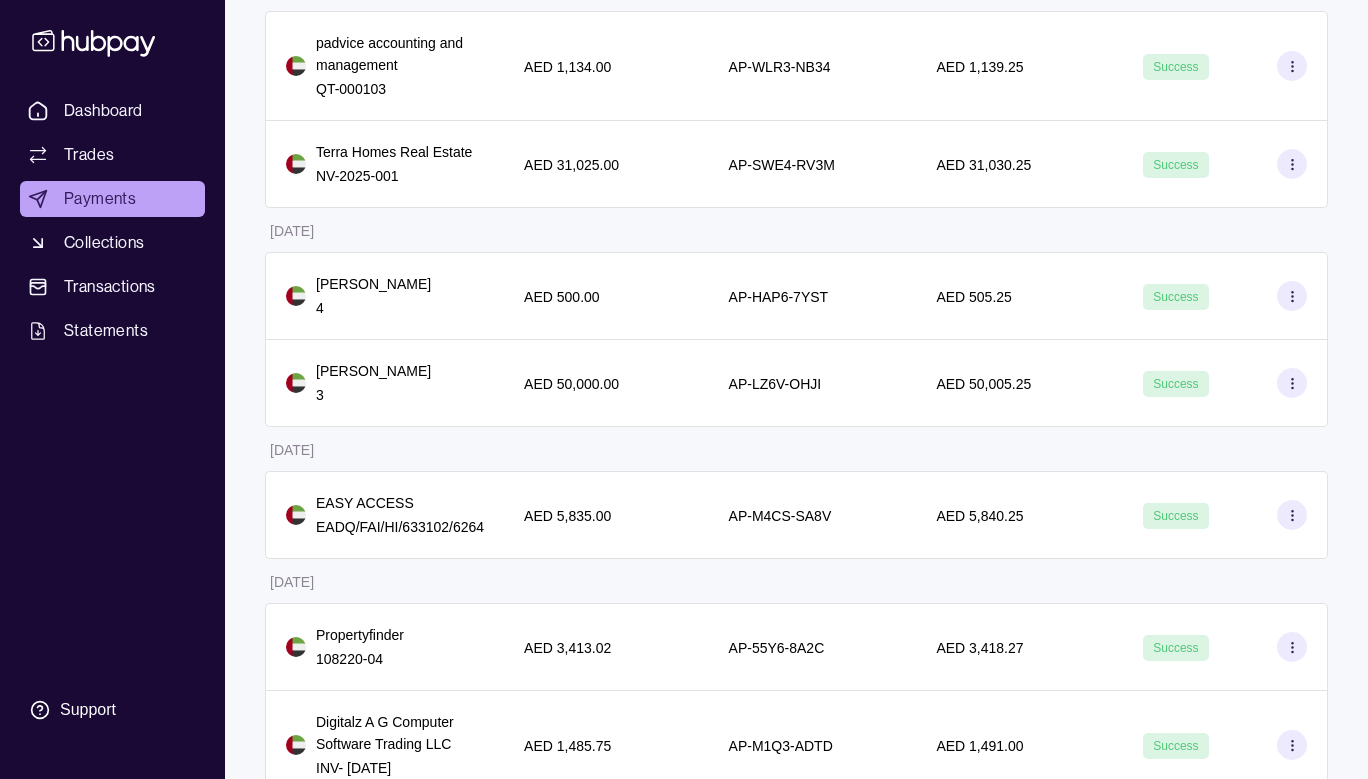 scroll, scrollTop: 514, scrollLeft: 0, axis: vertical 